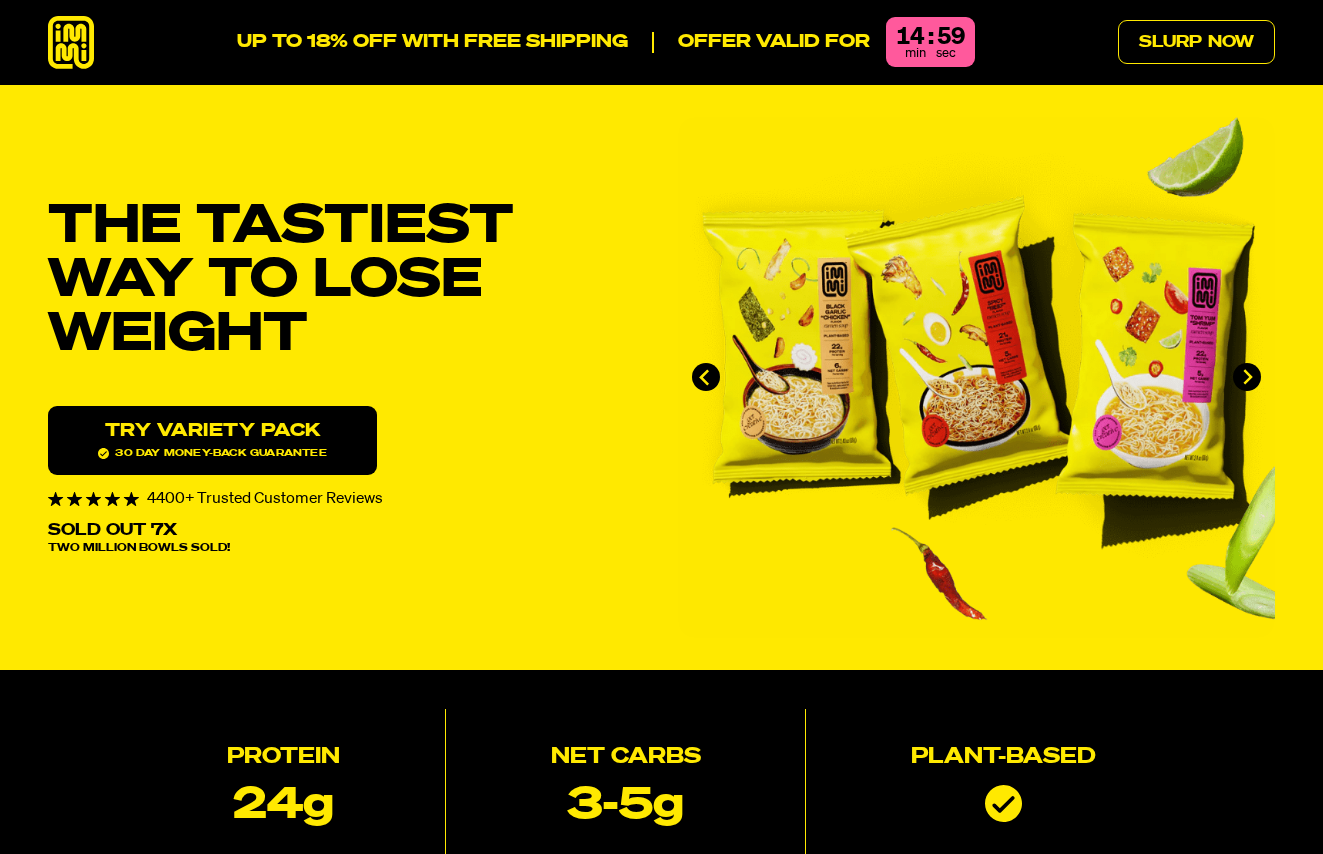 scroll, scrollTop: 0, scrollLeft: 0, axis: both 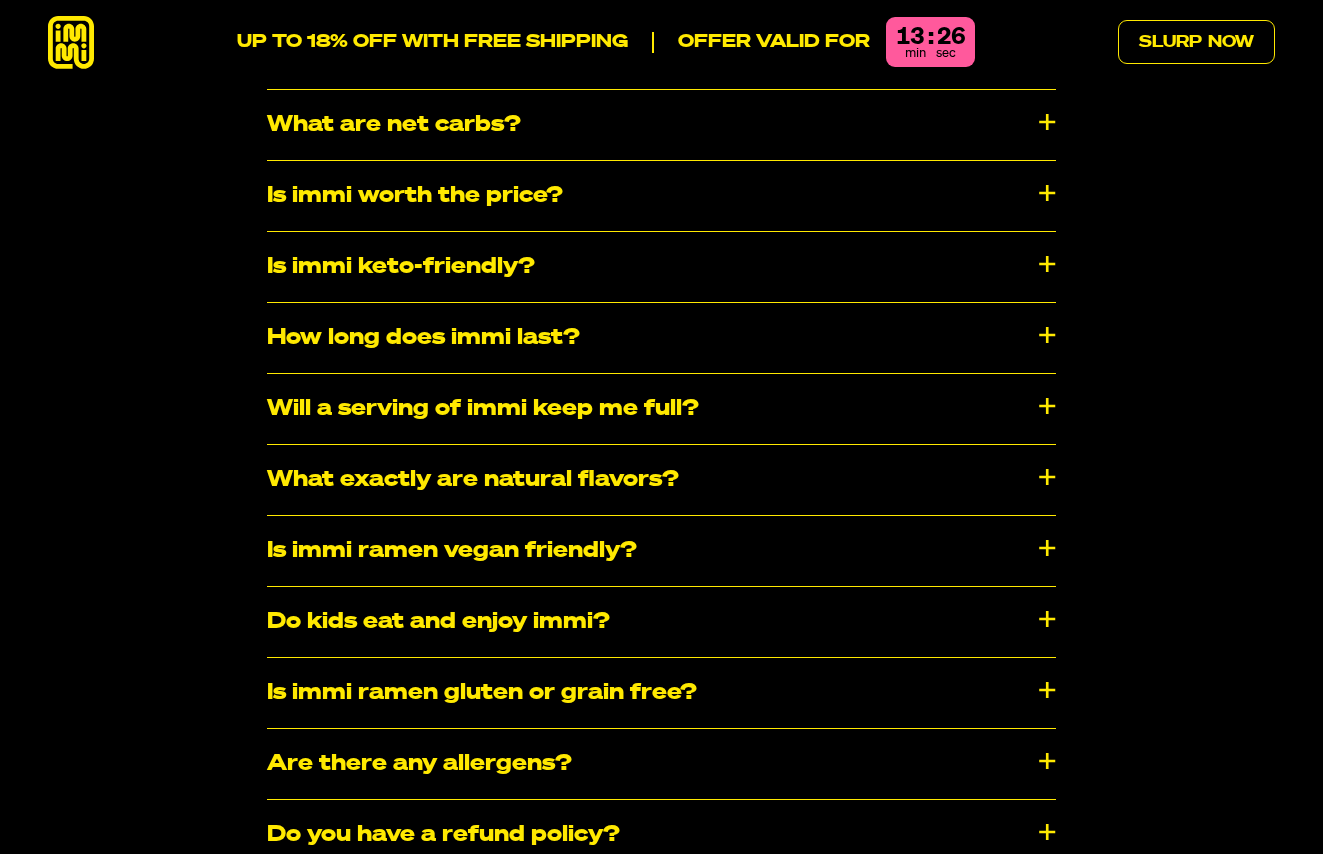 click on "Is immi keto-friendly?" at bounding box center (661, 267) 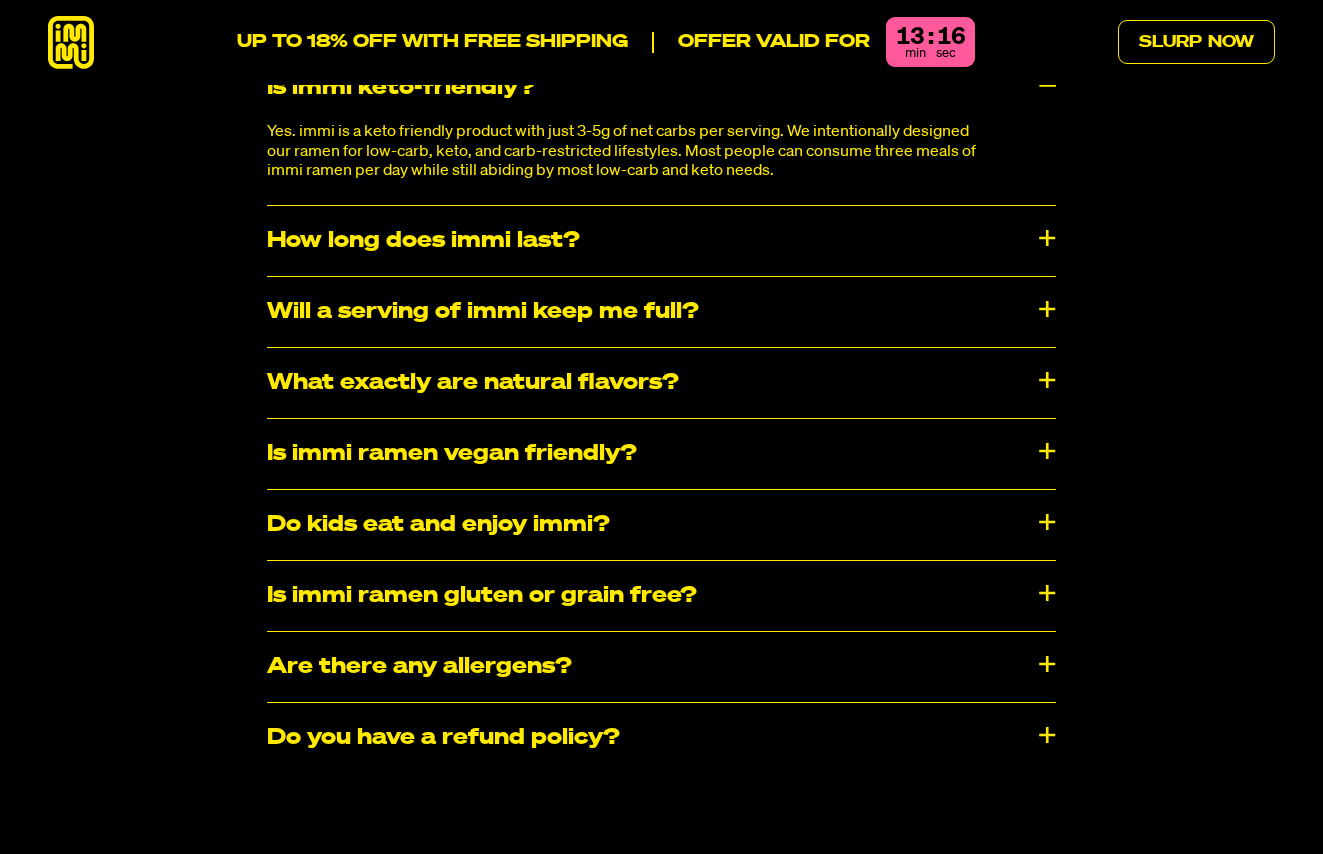scroll, scrollTop: 10674, scrollLeft: 0, axis: vertical 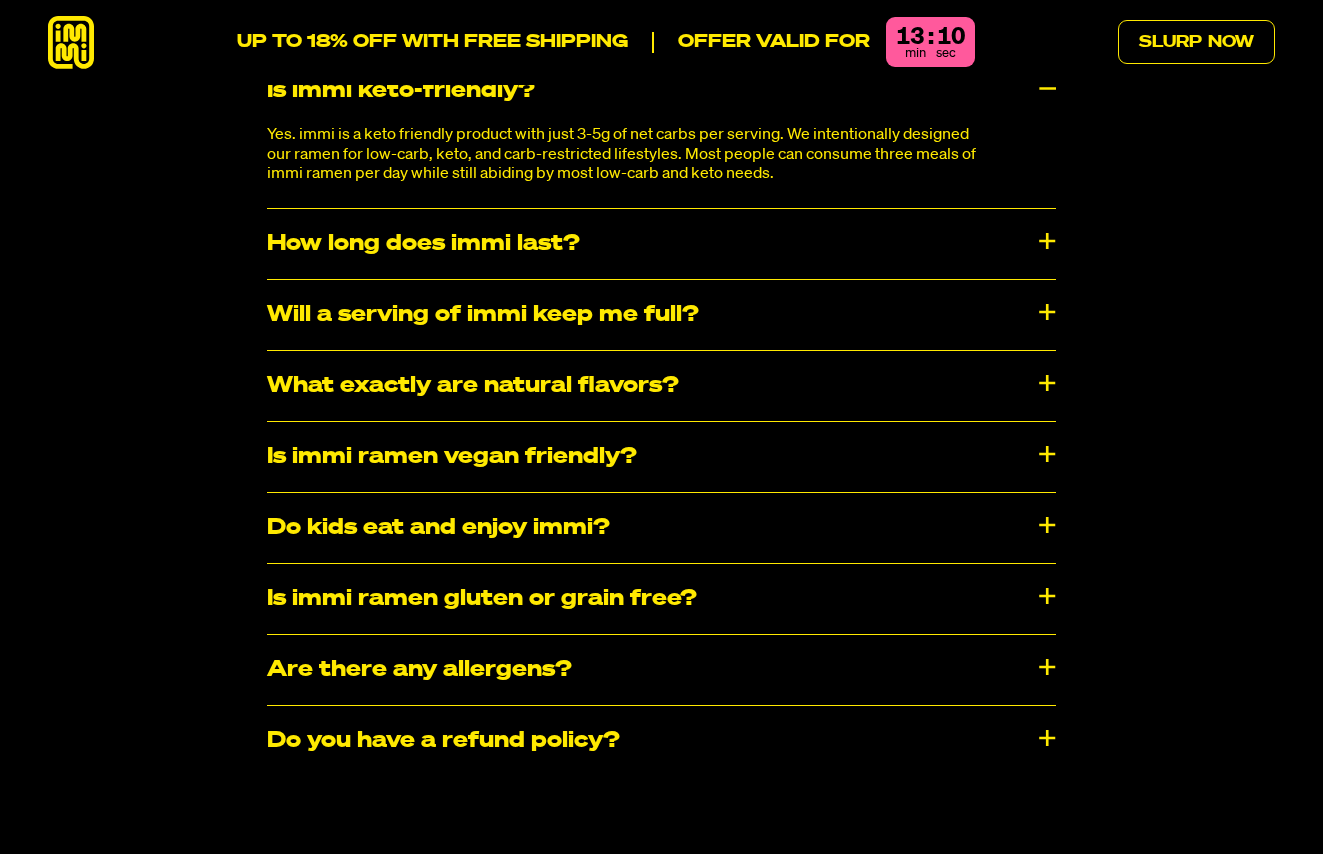 click on "Is immi ramen gluten or grain free?" at bounding box center (661, 599) 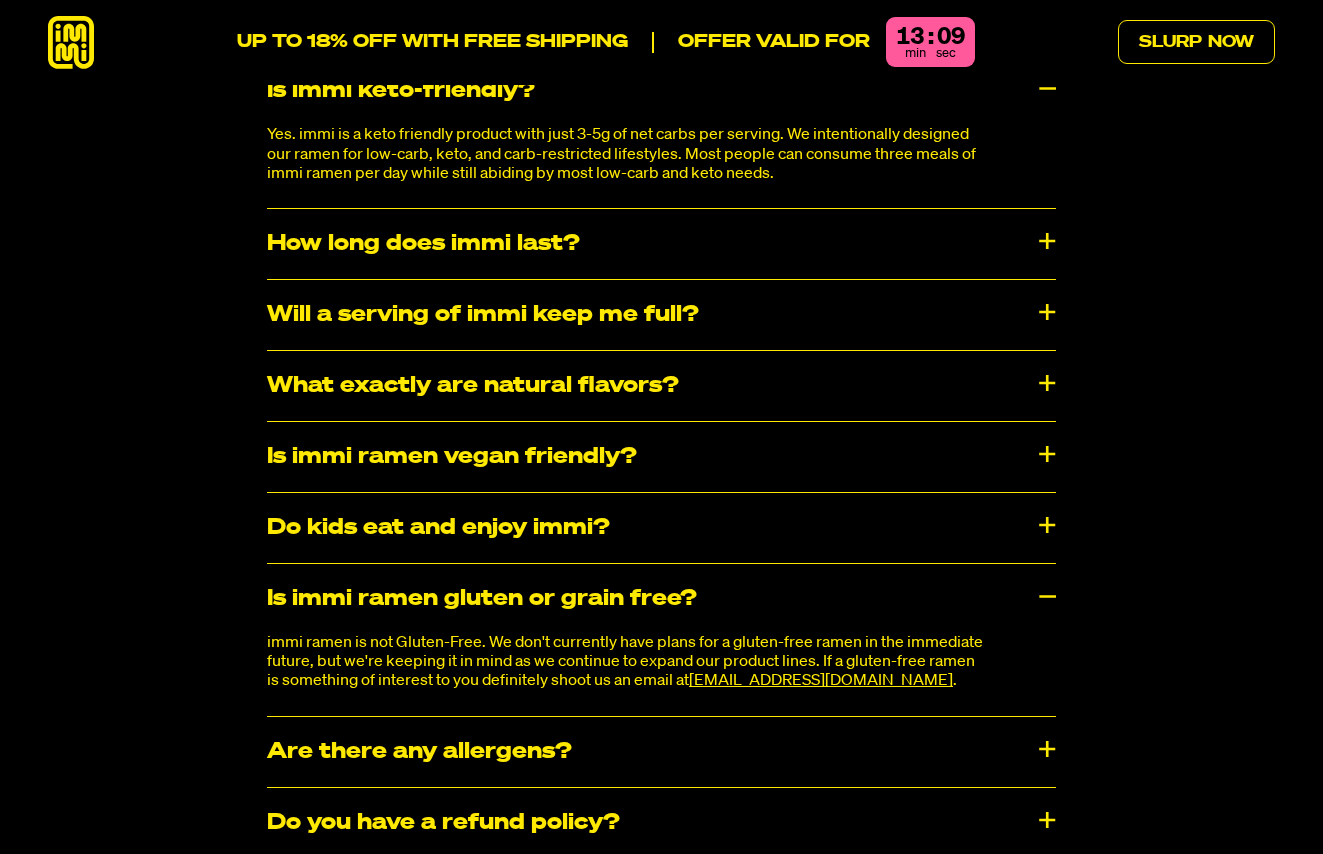 scroll, scrollTop: 10717, scrollLeft: 0, axis: vertical 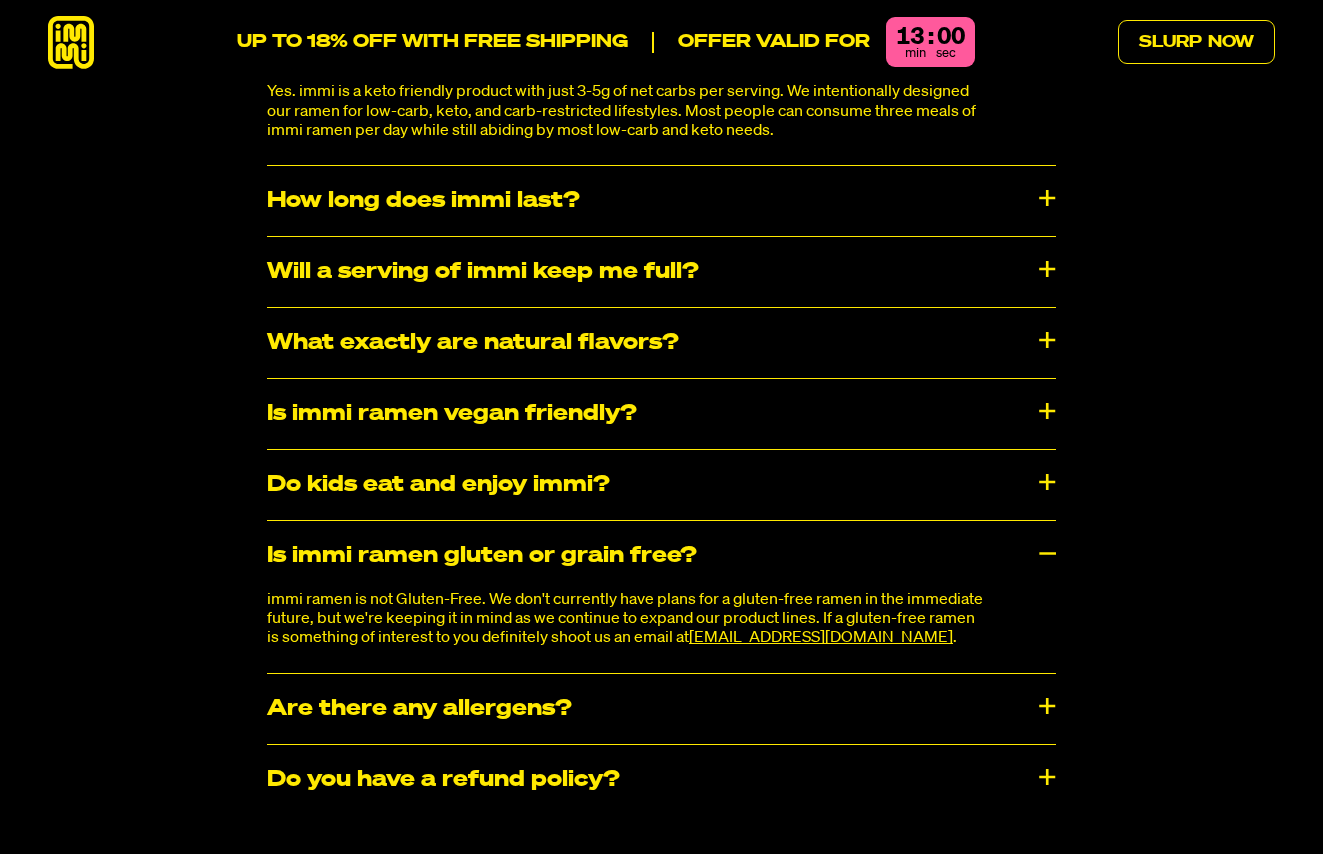 click on "​​Are there any allergens?" at bounding box center (661, 709) 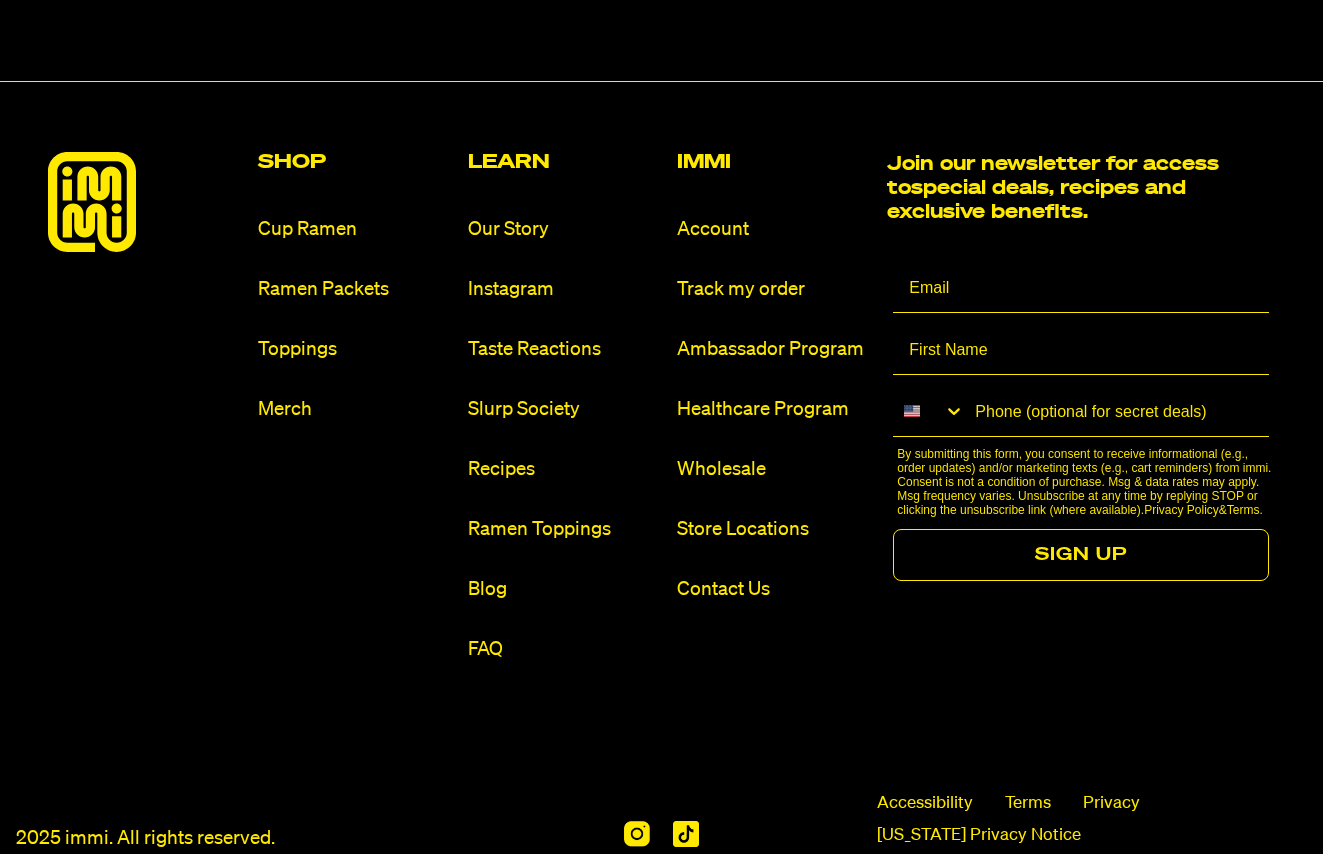 scroll, scrollTop: 12254, scrollLeft: 1, axis: both 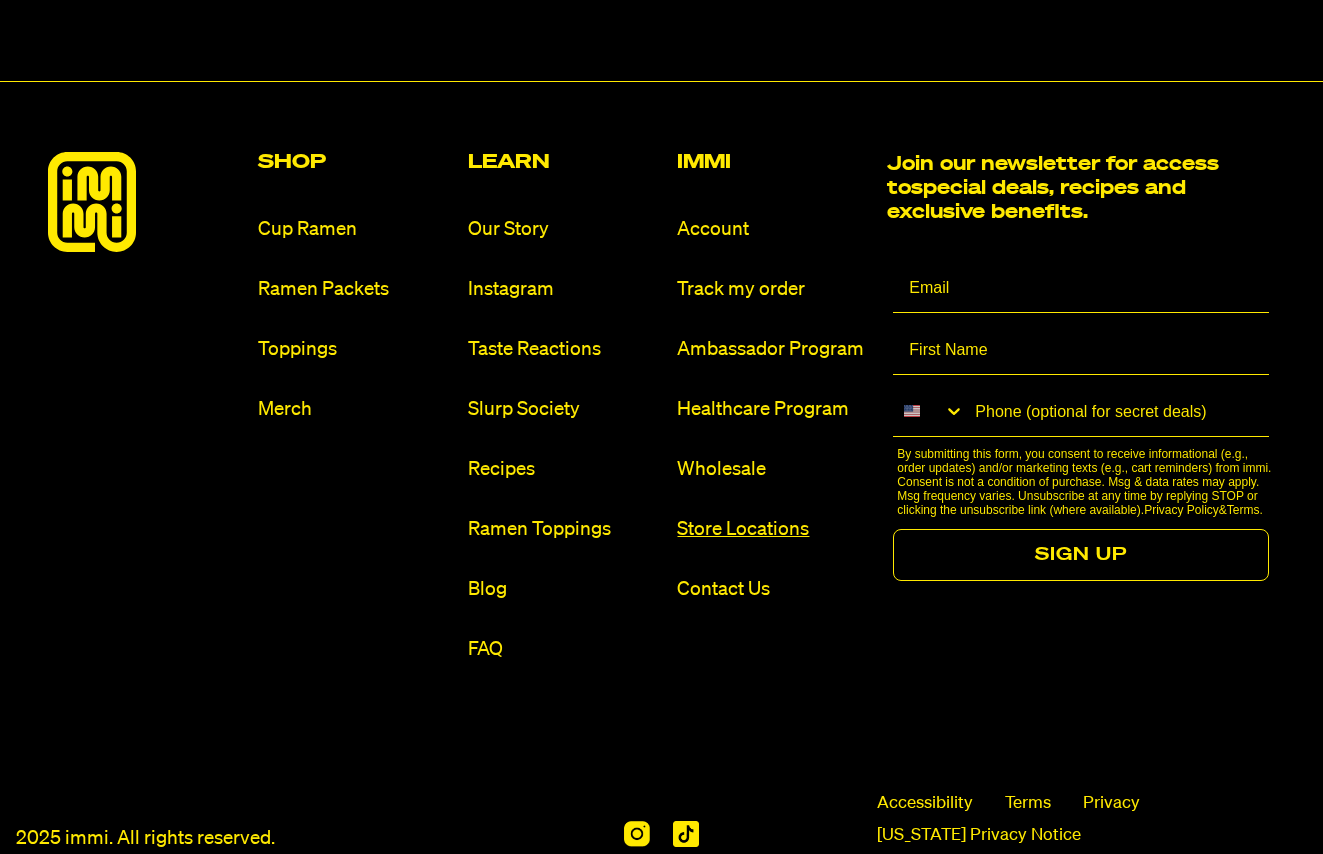 click on "Store Locations" at bounding box center [774, 529] 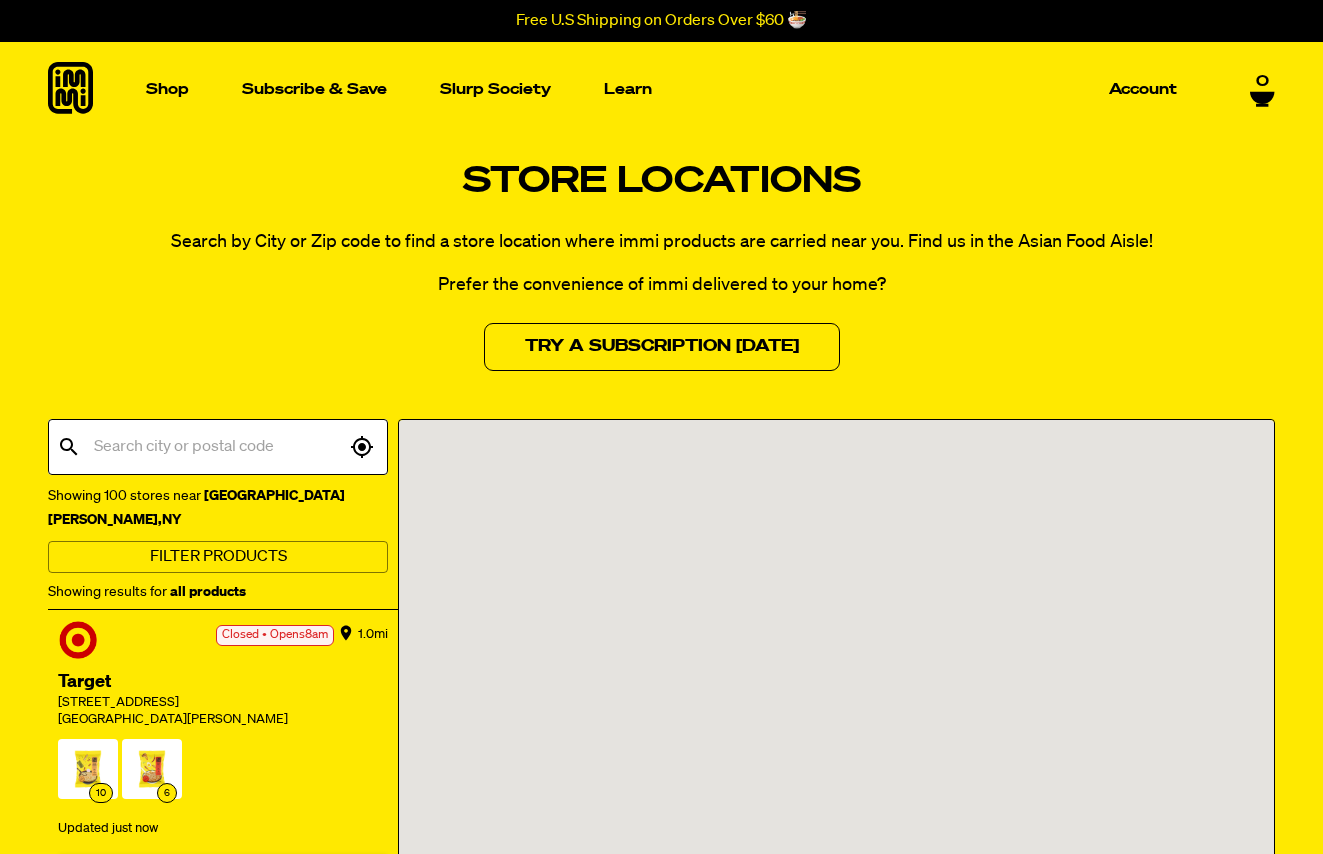 scroll, scrollTop: 0, scrollLeft: 0, axis: both 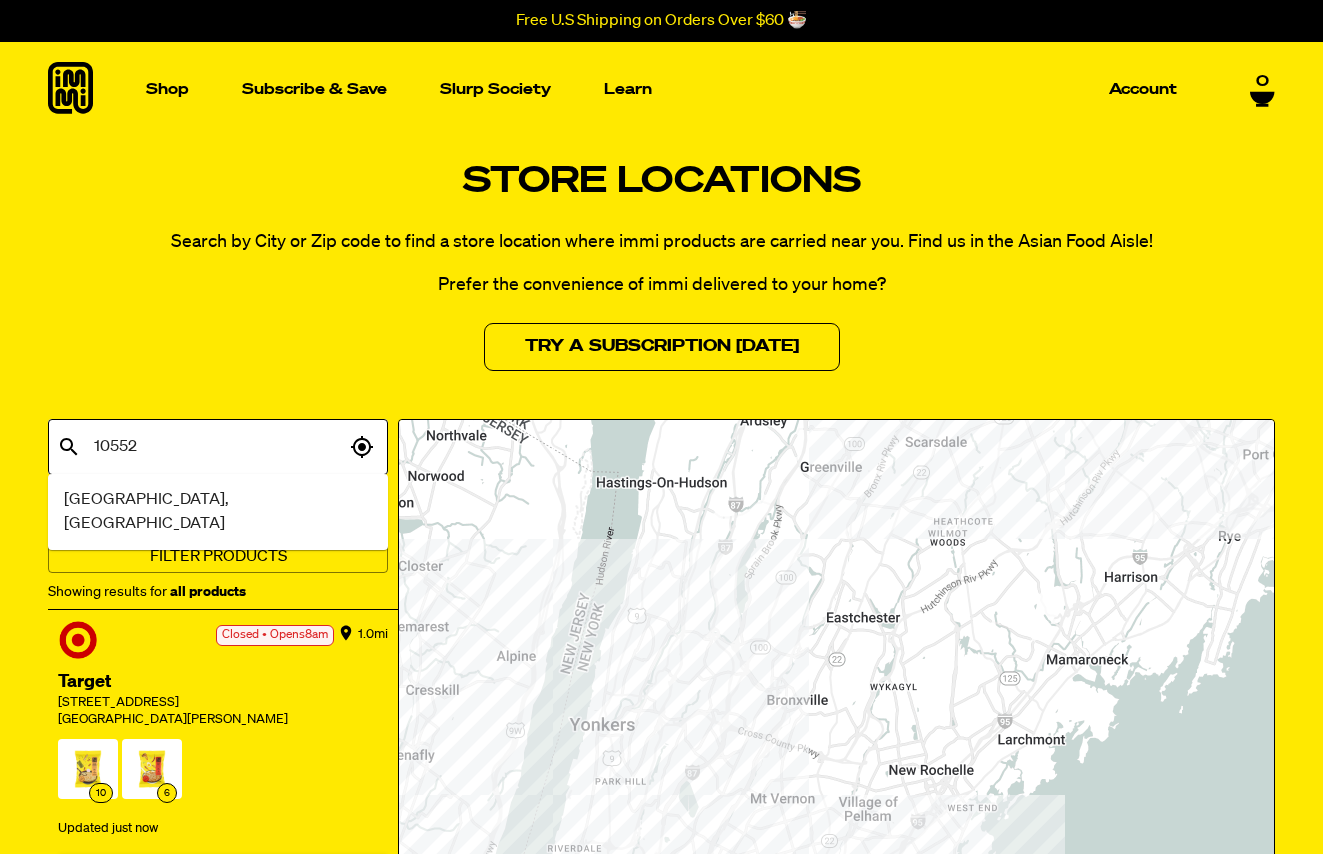 type on "10552" 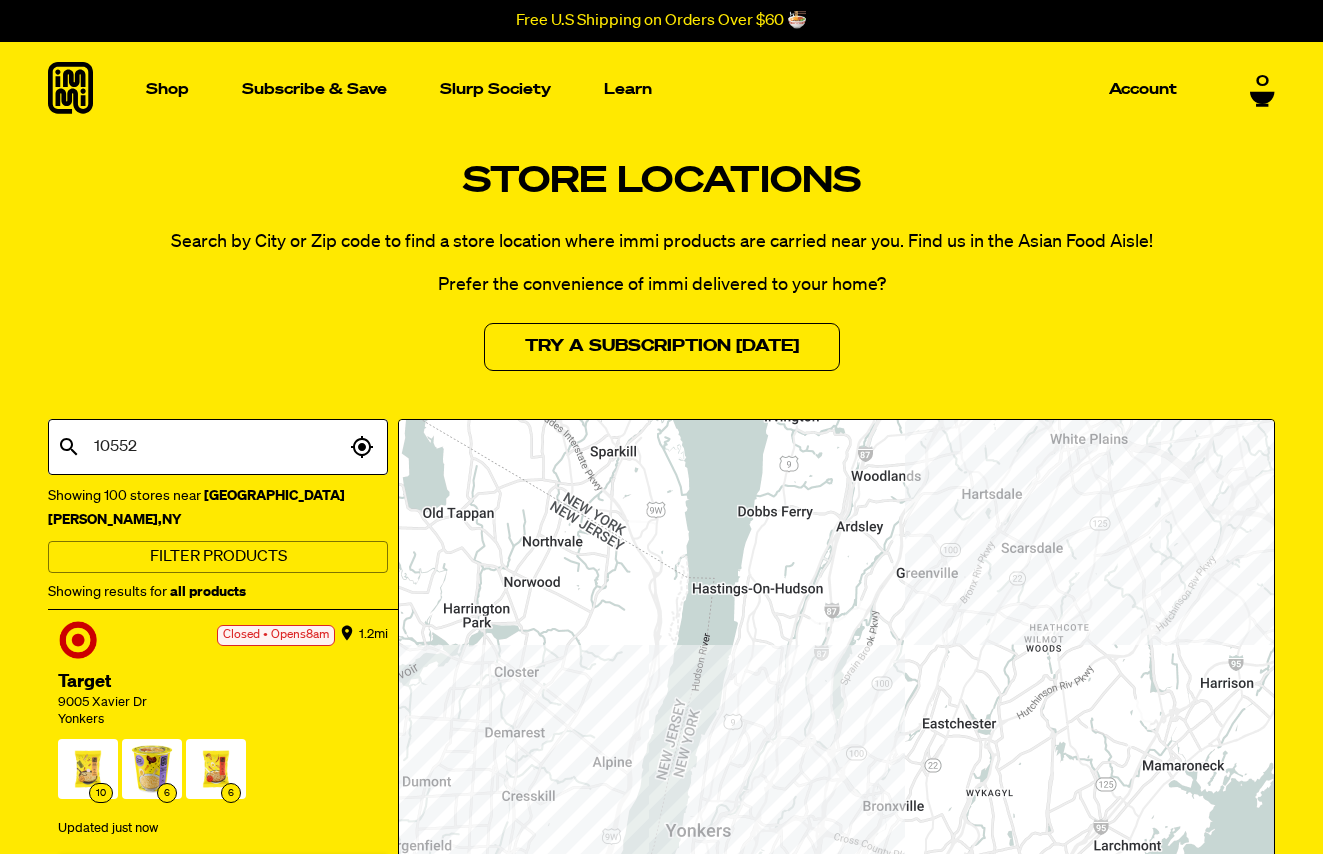 scroll, scrollTop: 0, scrollLeft: 0, axis: both 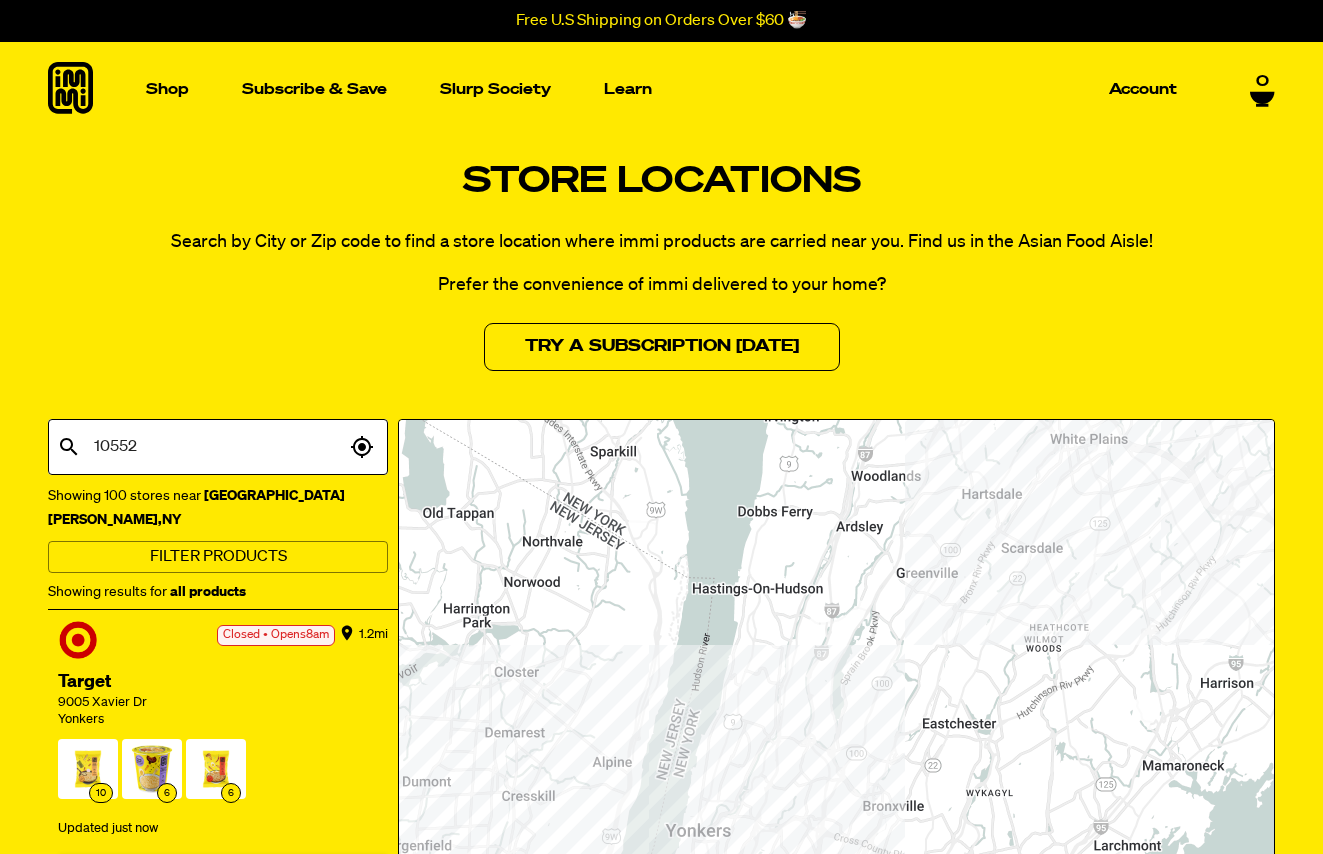 click on "10" at bounding box center (88, 773) 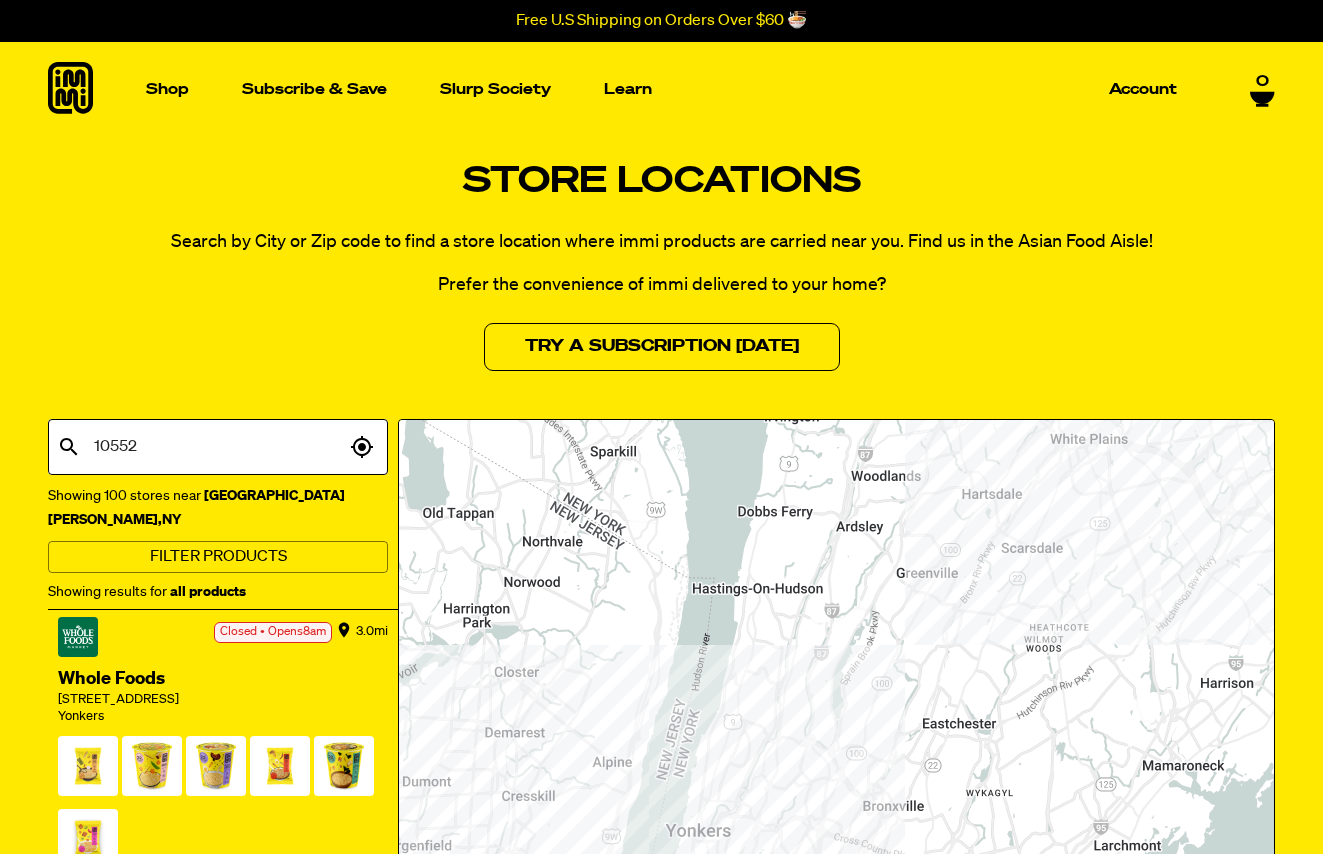 scroll, scrollTop: 584, scrollLeft: 0, axis: vertical 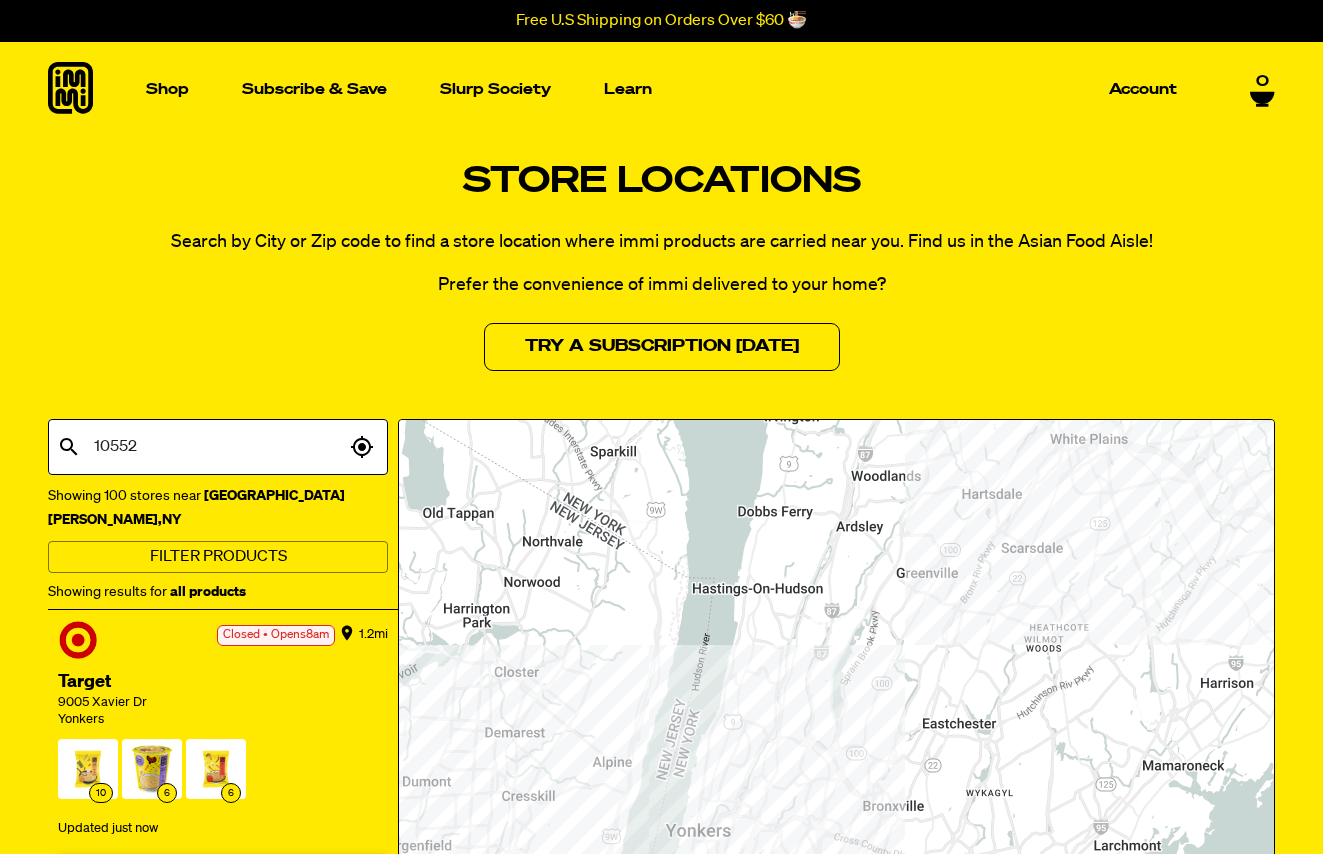 click on "3 Products In Stock" at bounding box center (223, 870) 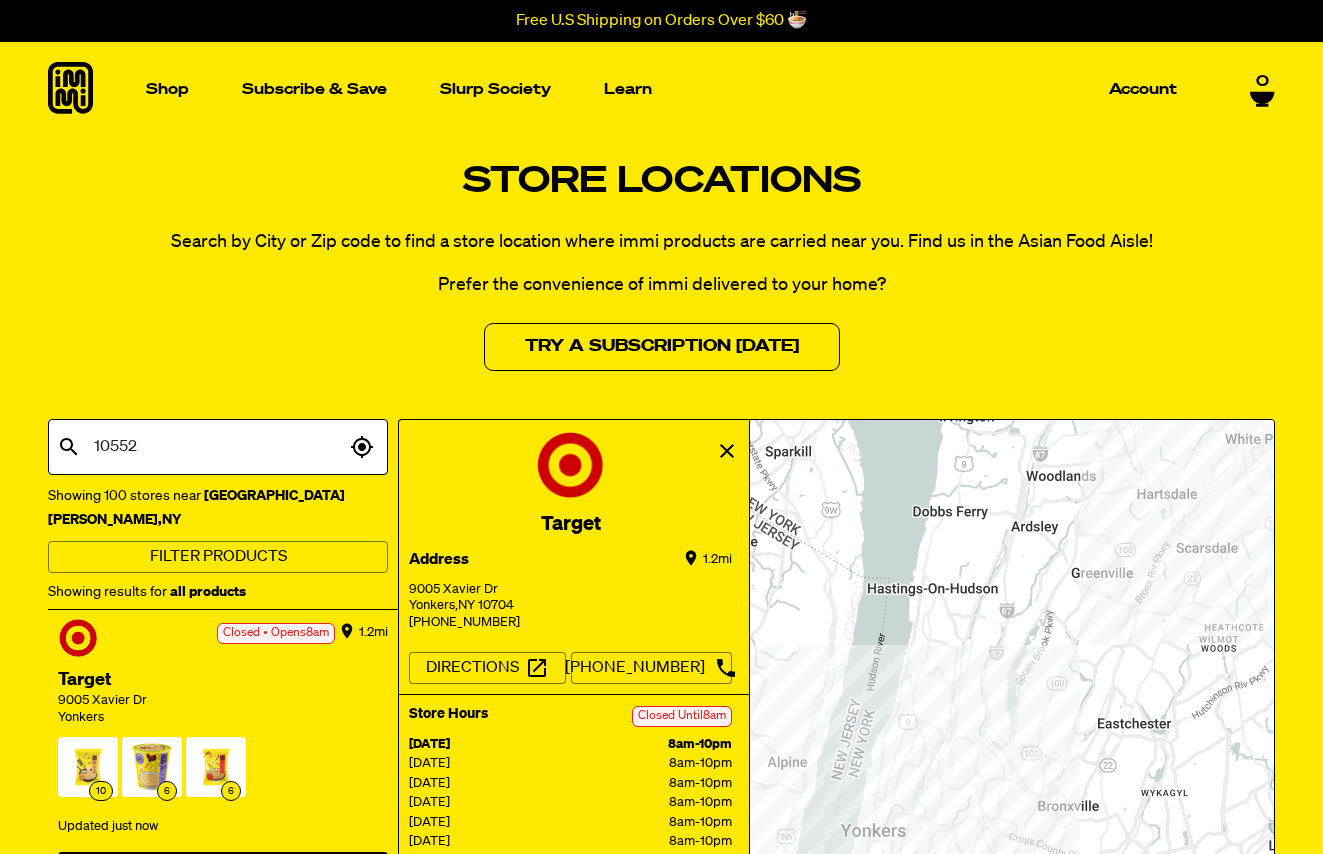 scroll, scrollTop: 0, scrollLeft: 0, axis: both 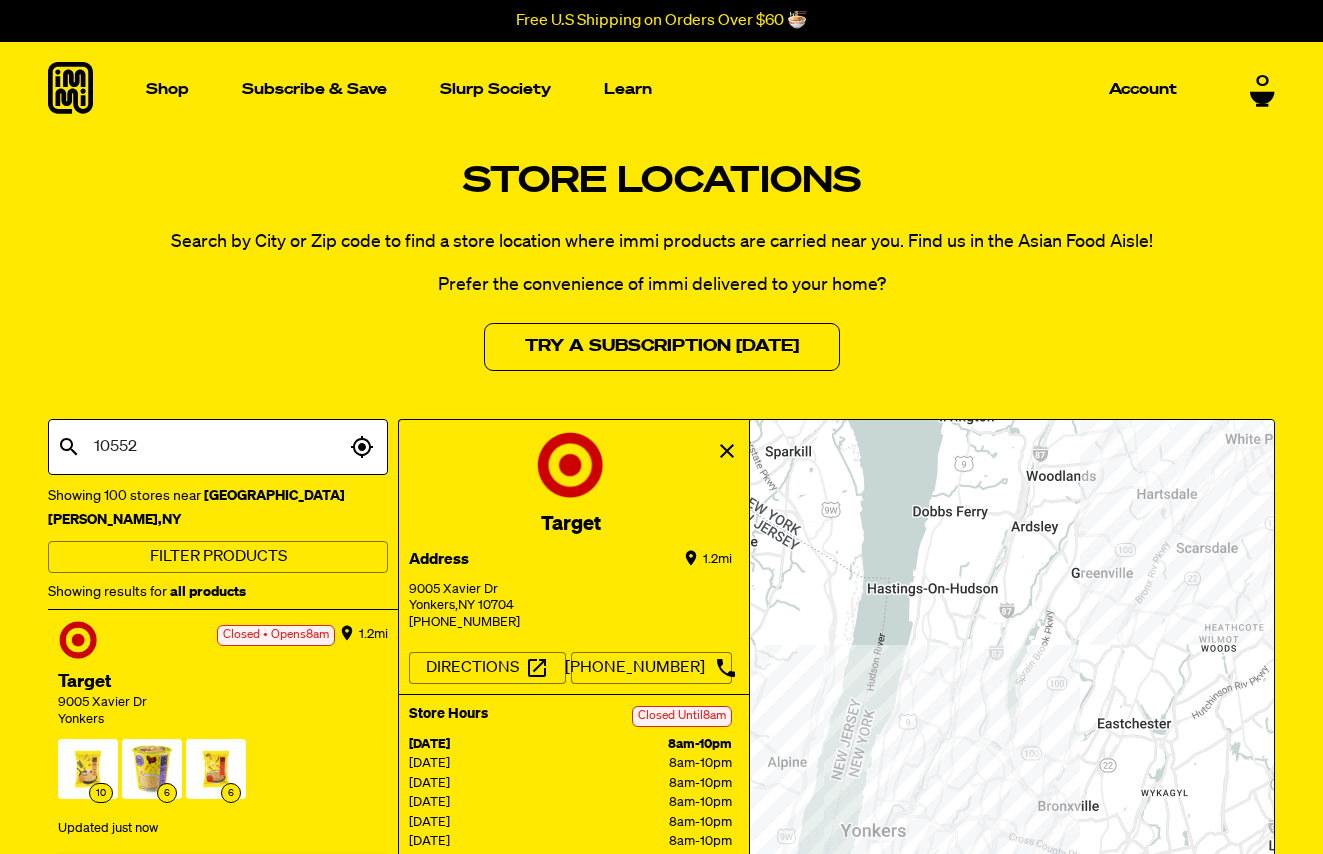 click on "10" at bounding box center [88, 773] 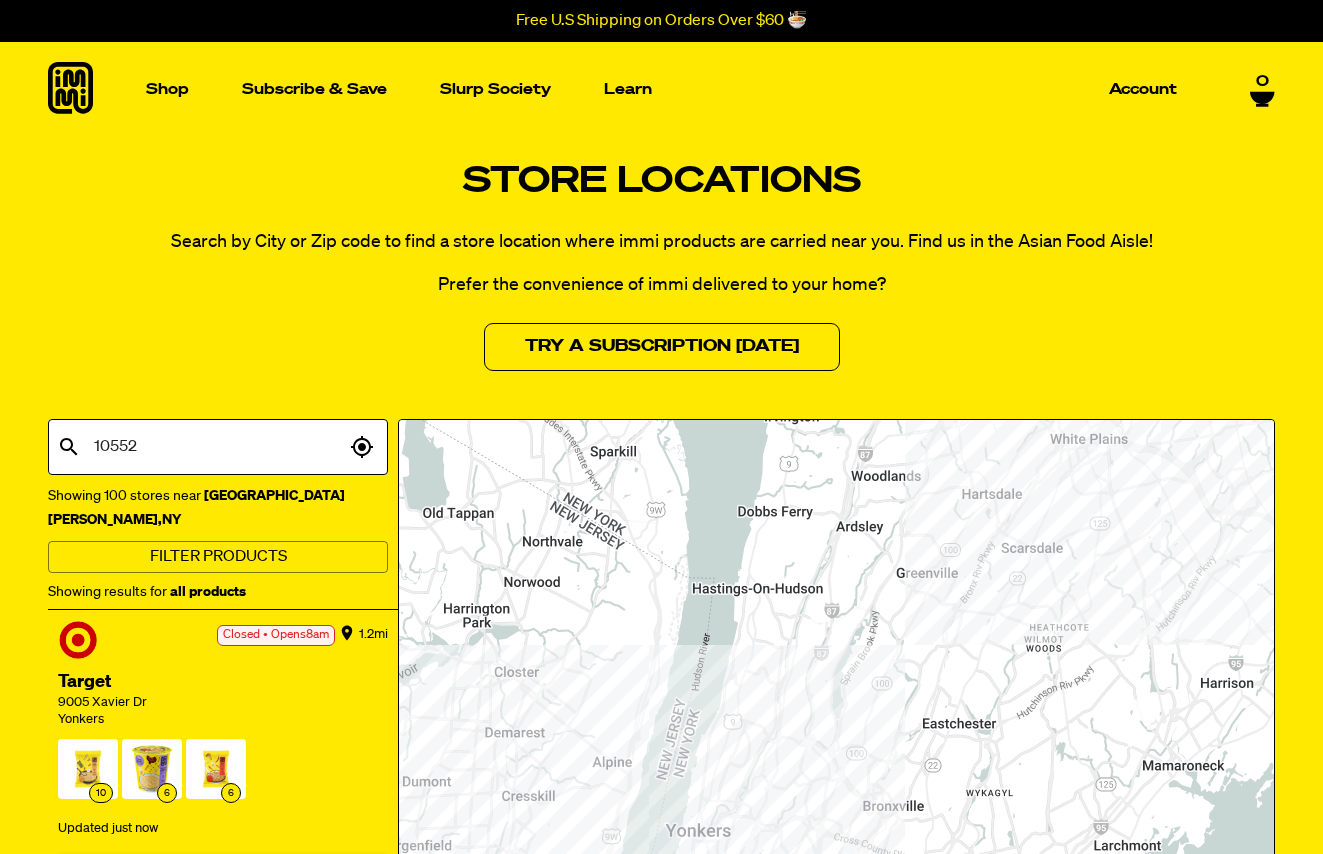 scroll, scrollTop: 0, scrollLeft: 0, axis: both 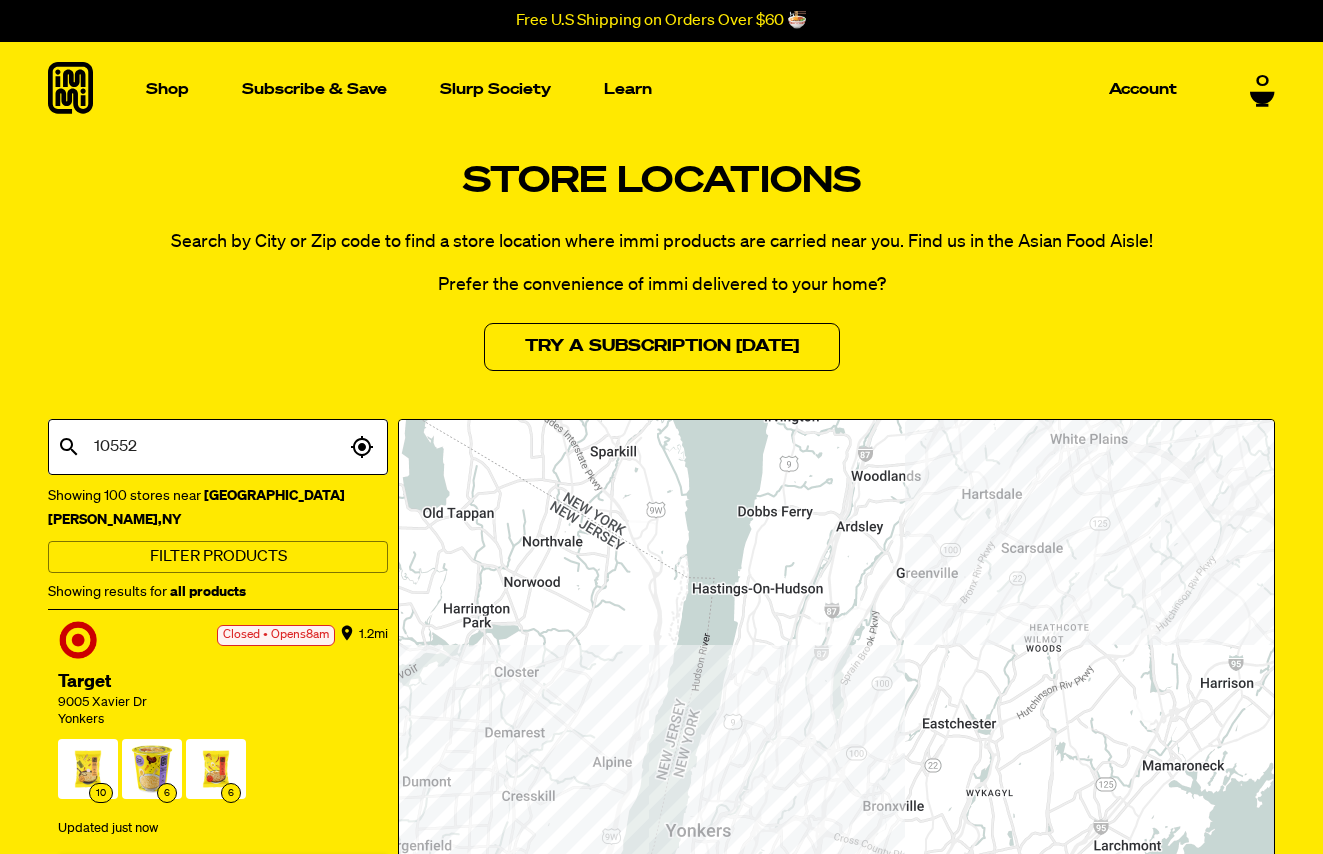 click on "6" at bounding box center [216, 773] 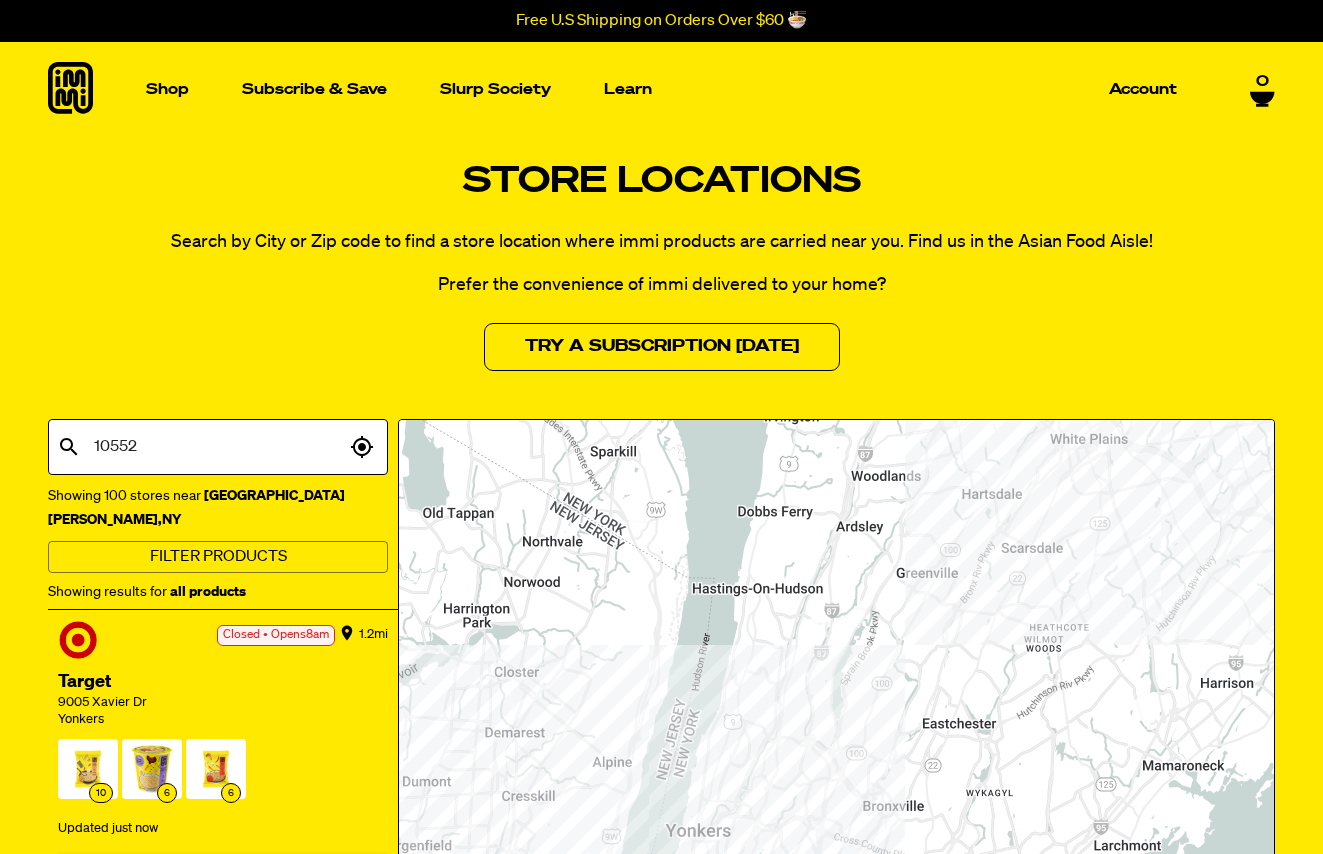 click on "10" at bounding box center [88, 773] 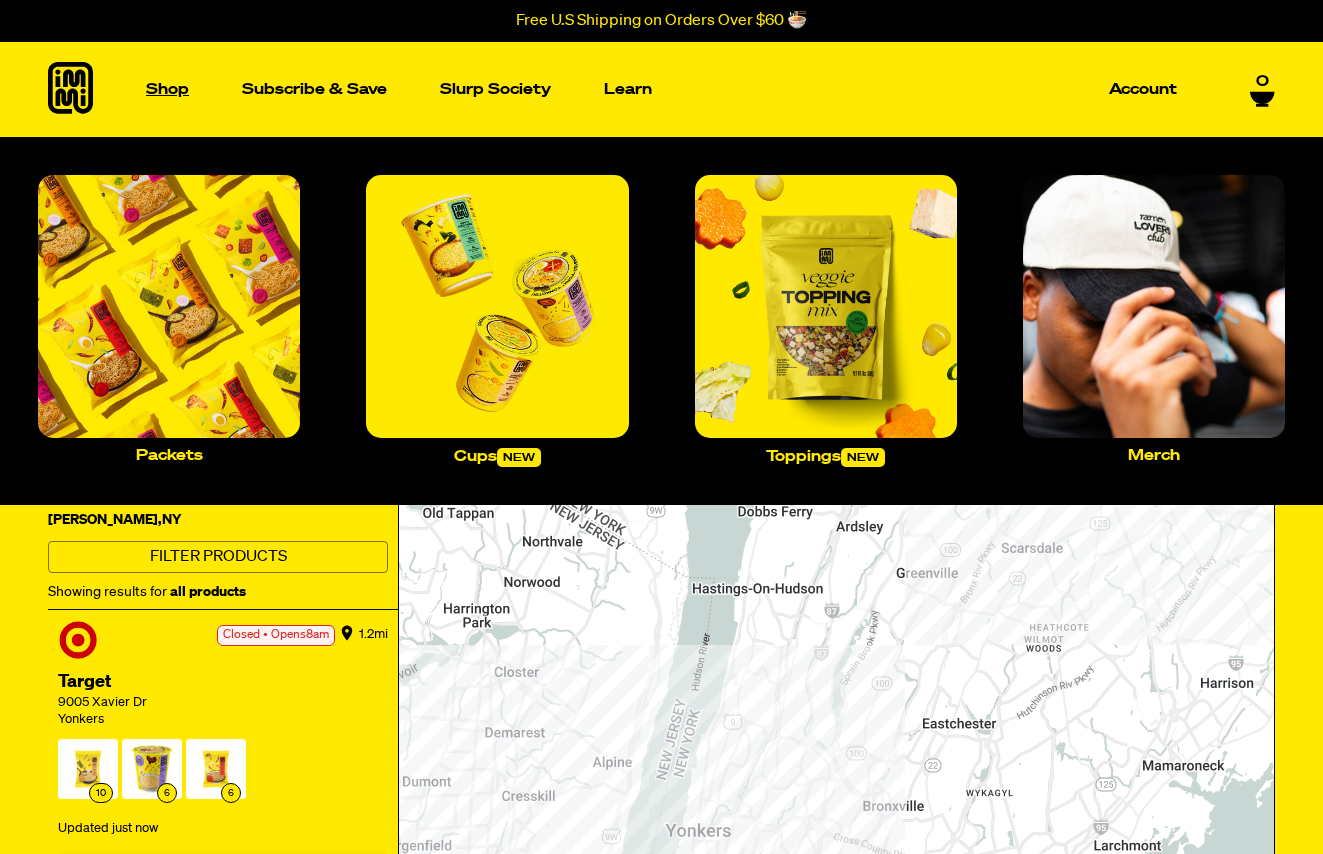 click on "Shop" at bounding box center [167, 89] 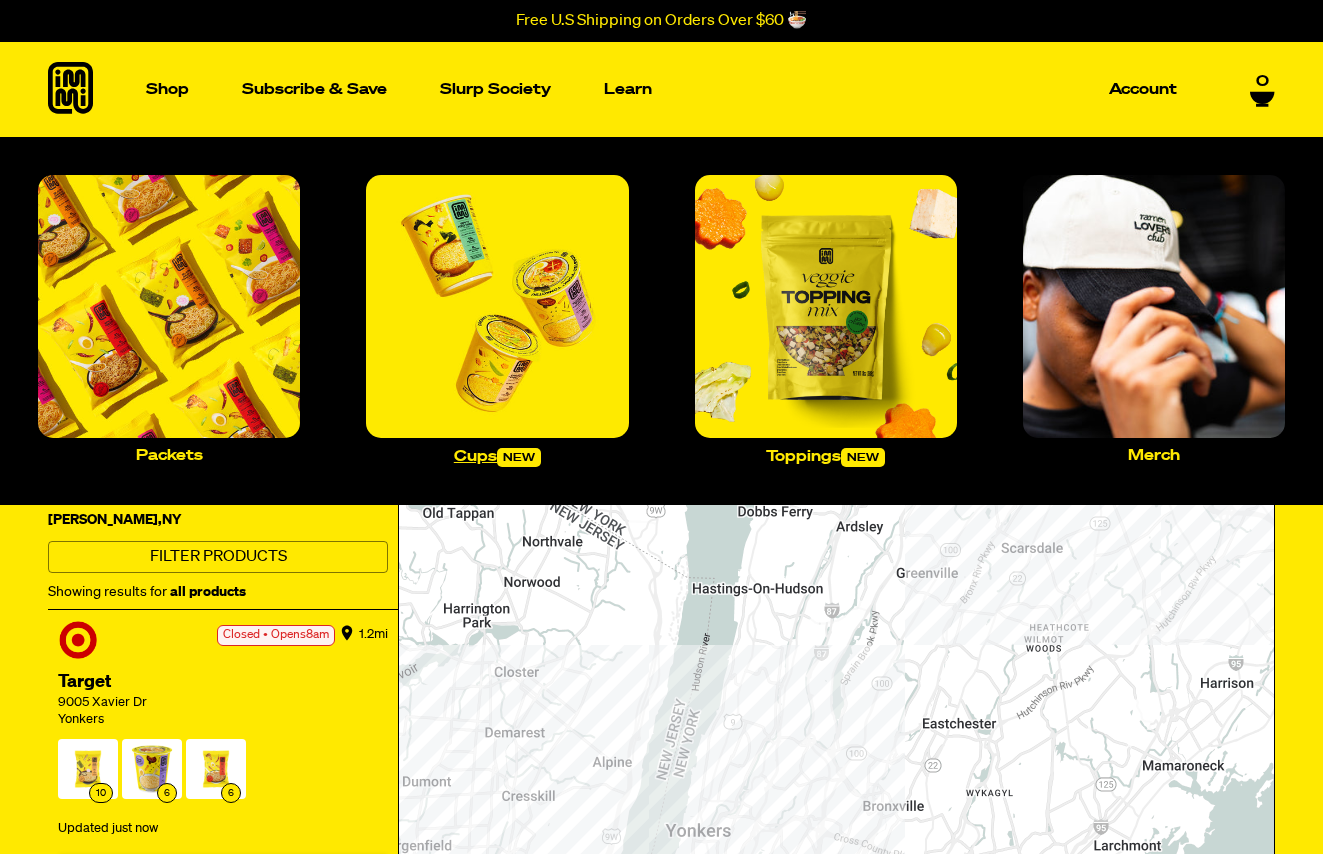 click at bounding box center (497, 306) 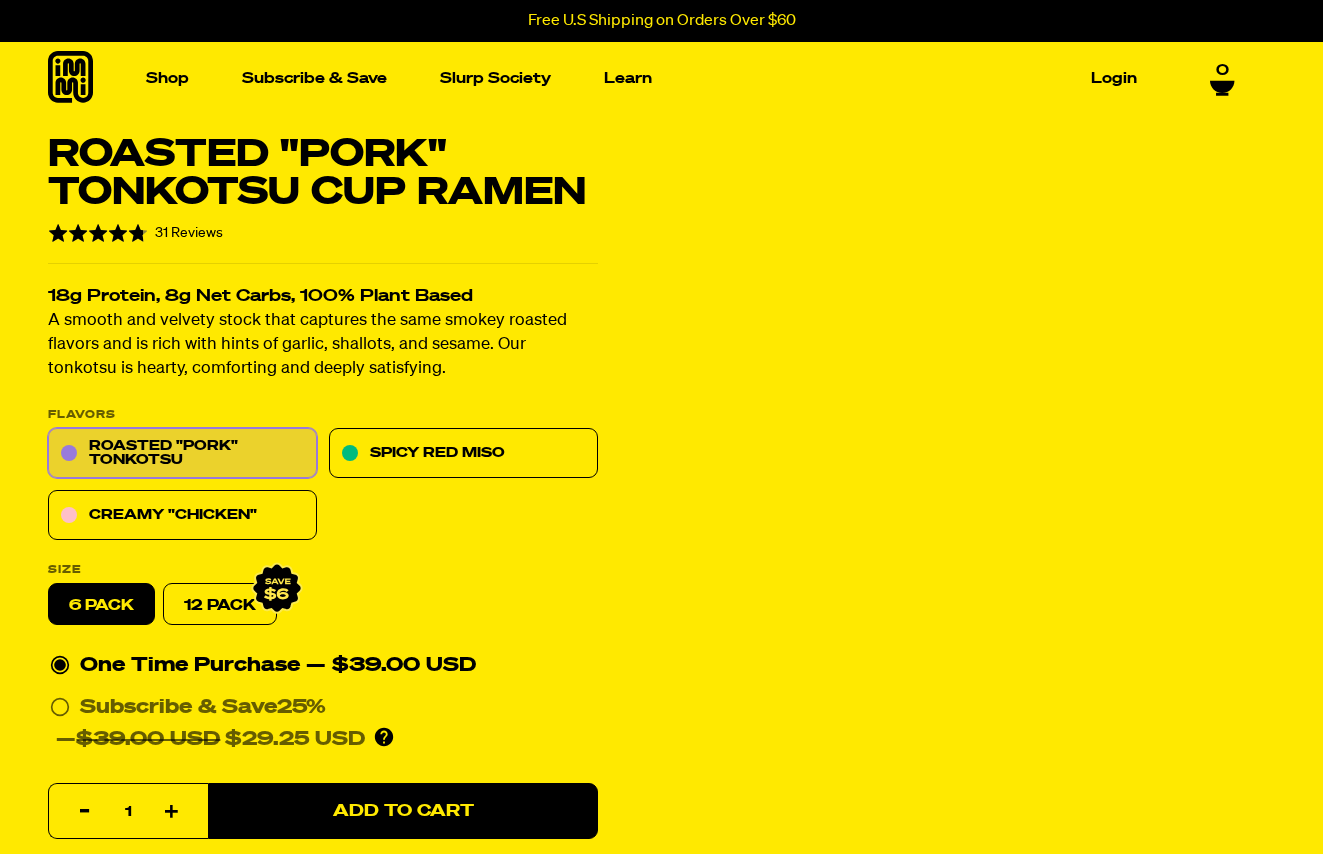 scroll, scrollTop: 0, scrollLeft: 0, axis: both 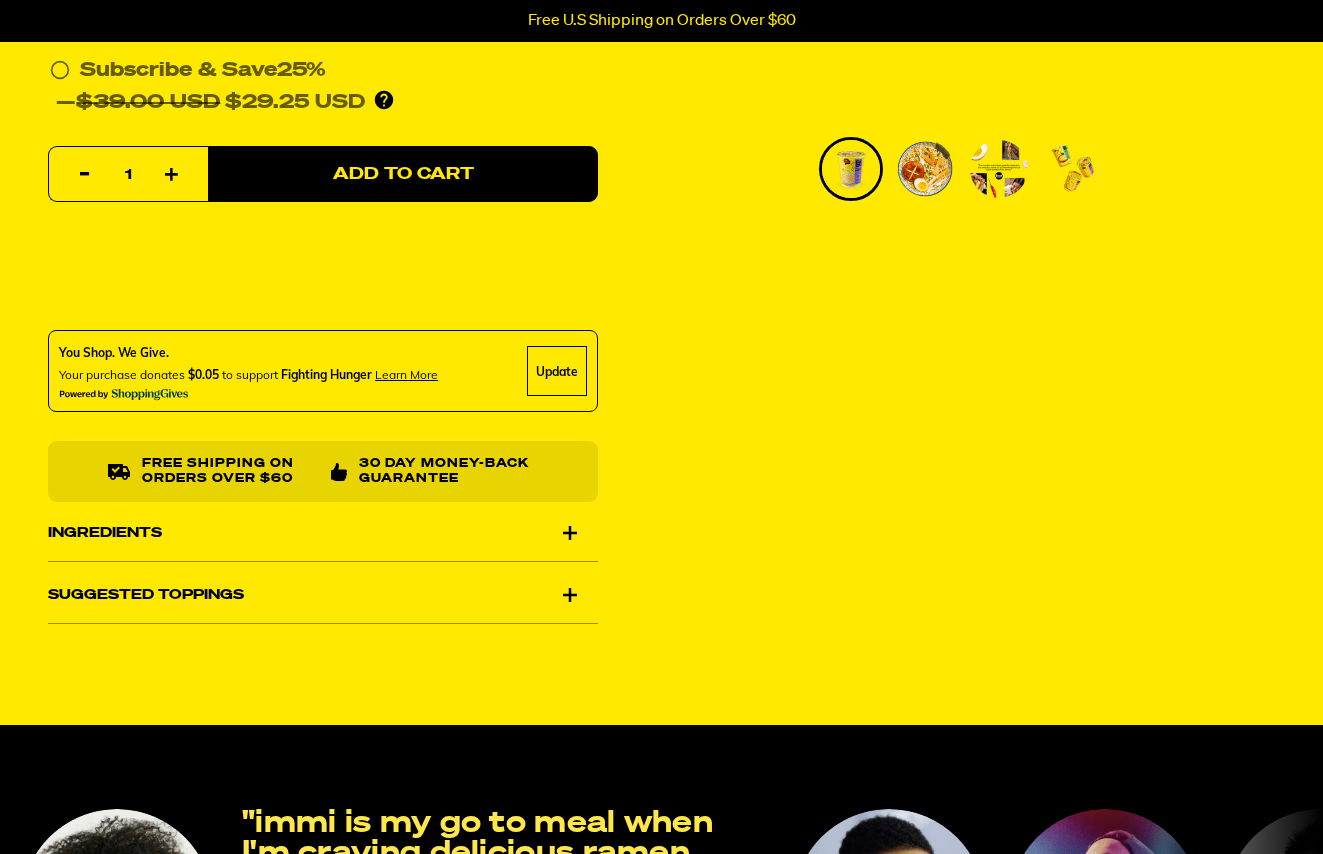 drag, startPoint x: 579, startPoint y: 529, endPoint x: 620, endPoint y: 528, distance: 41.01219 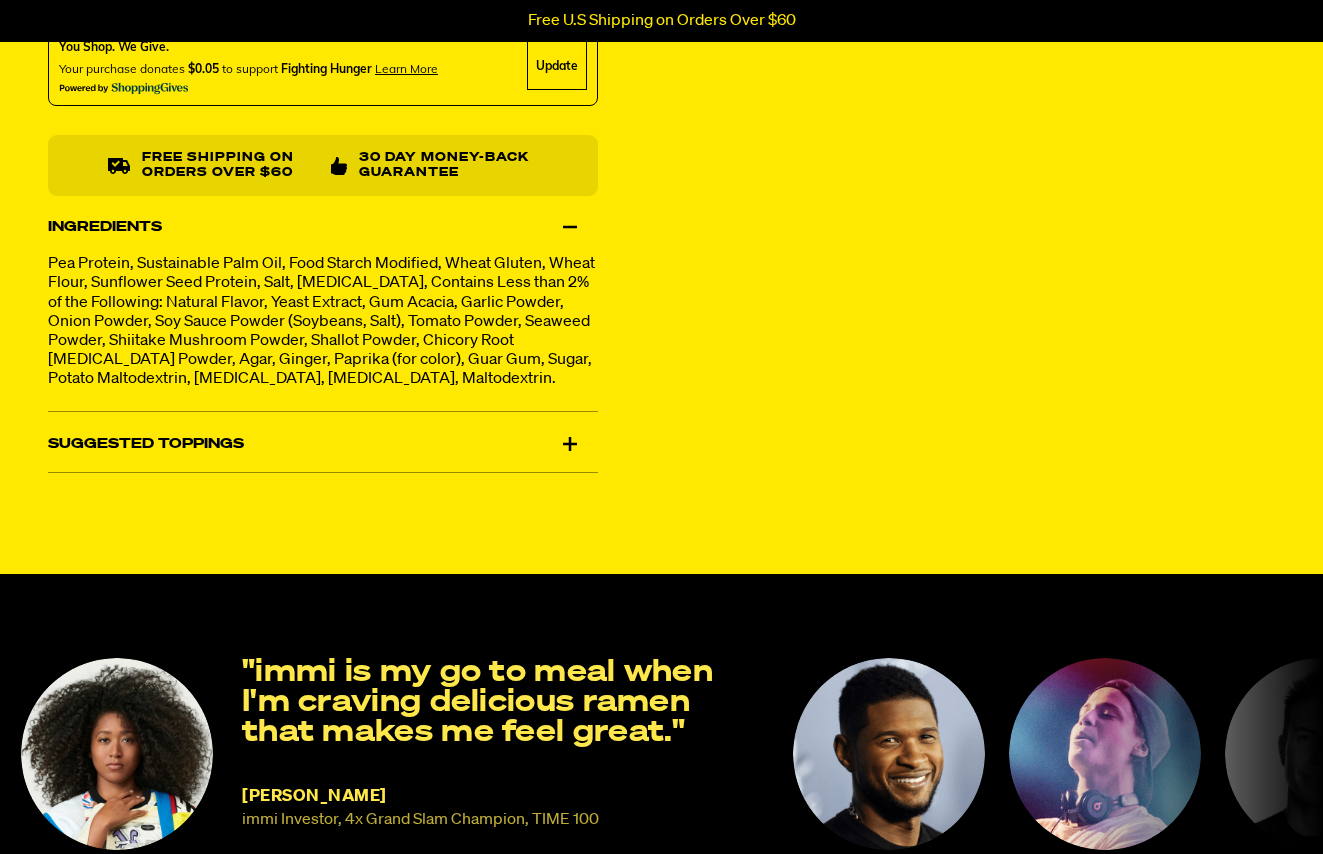 scroll, scrollTop: 950, scrollLeft: 0, axis: vertical 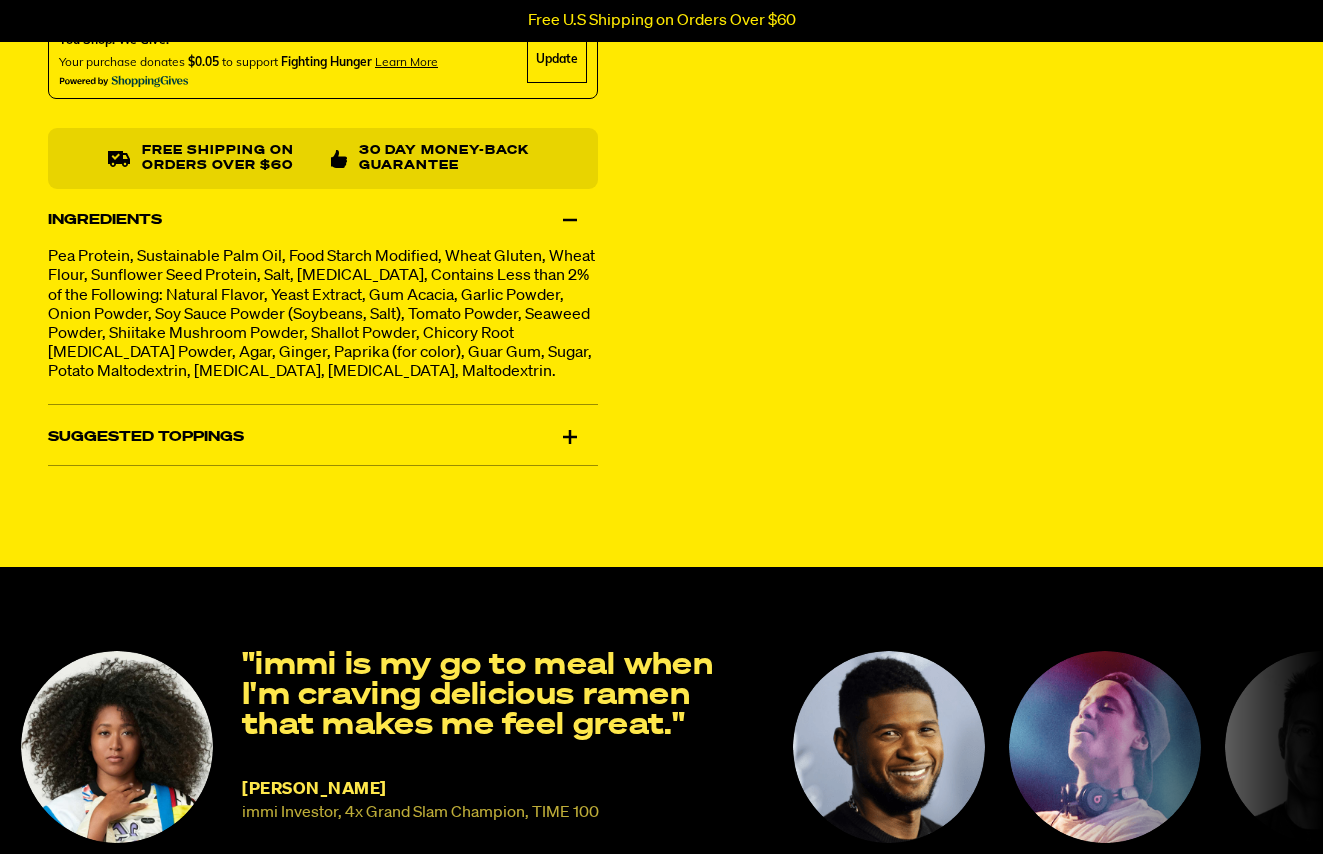 click on "Suggested Toppings" at bounding box center [323, 437] 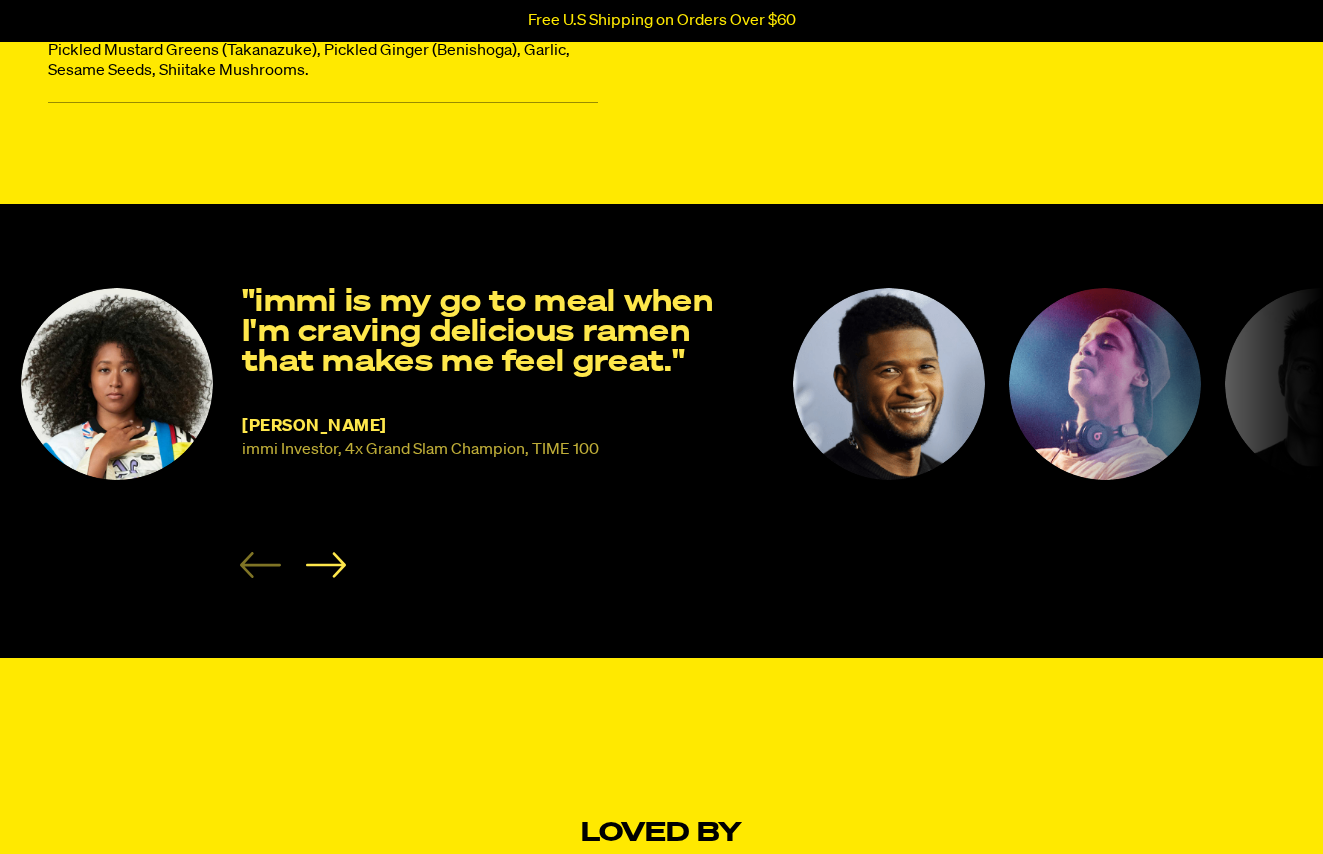 scroll, scrollTop: 1412, scrollLeft: 0, axis: vertical 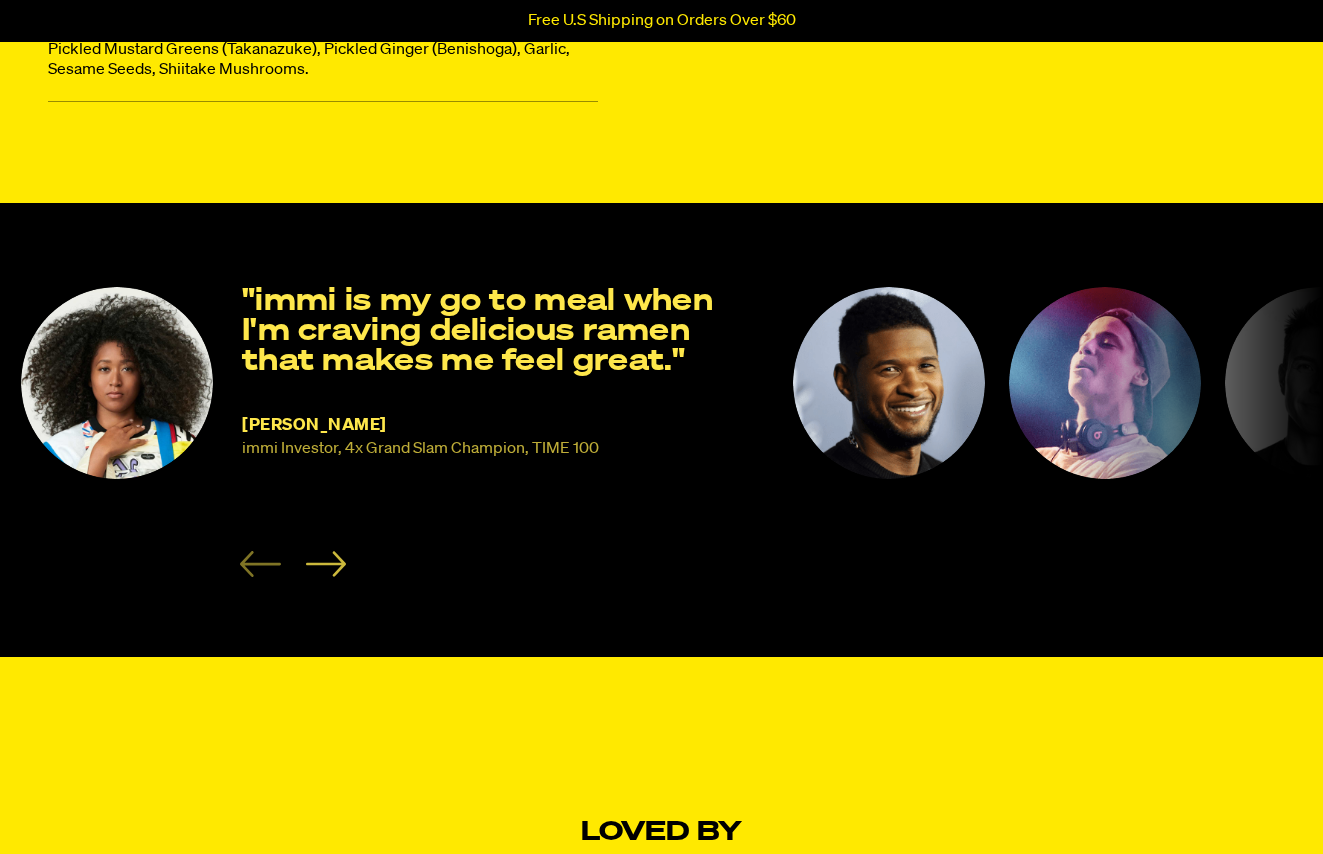 click 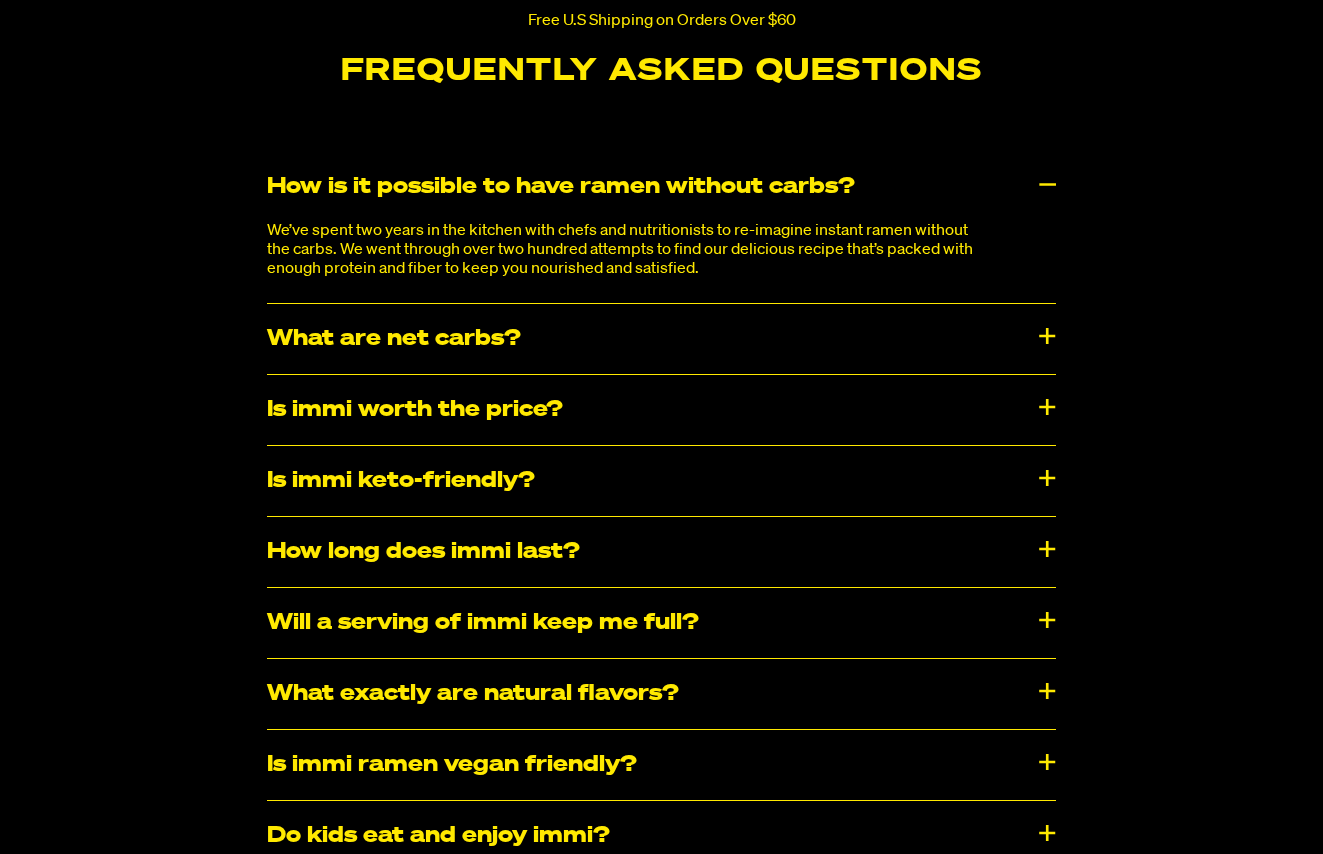 scroll, scrollTop: 7531, scrollLeft: 0, axis: vertical 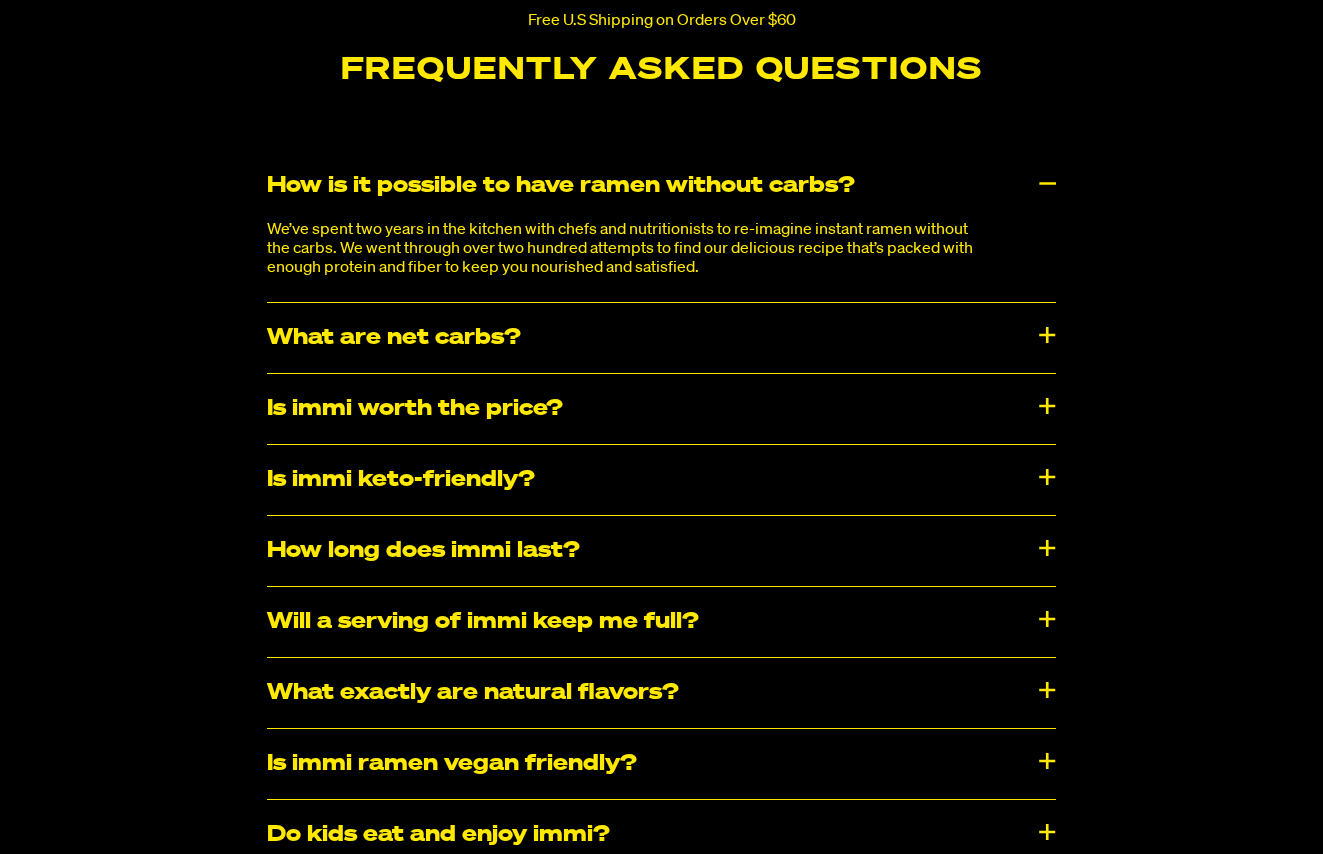 click on "What are net carbs?" at bounding box center (661, 338) 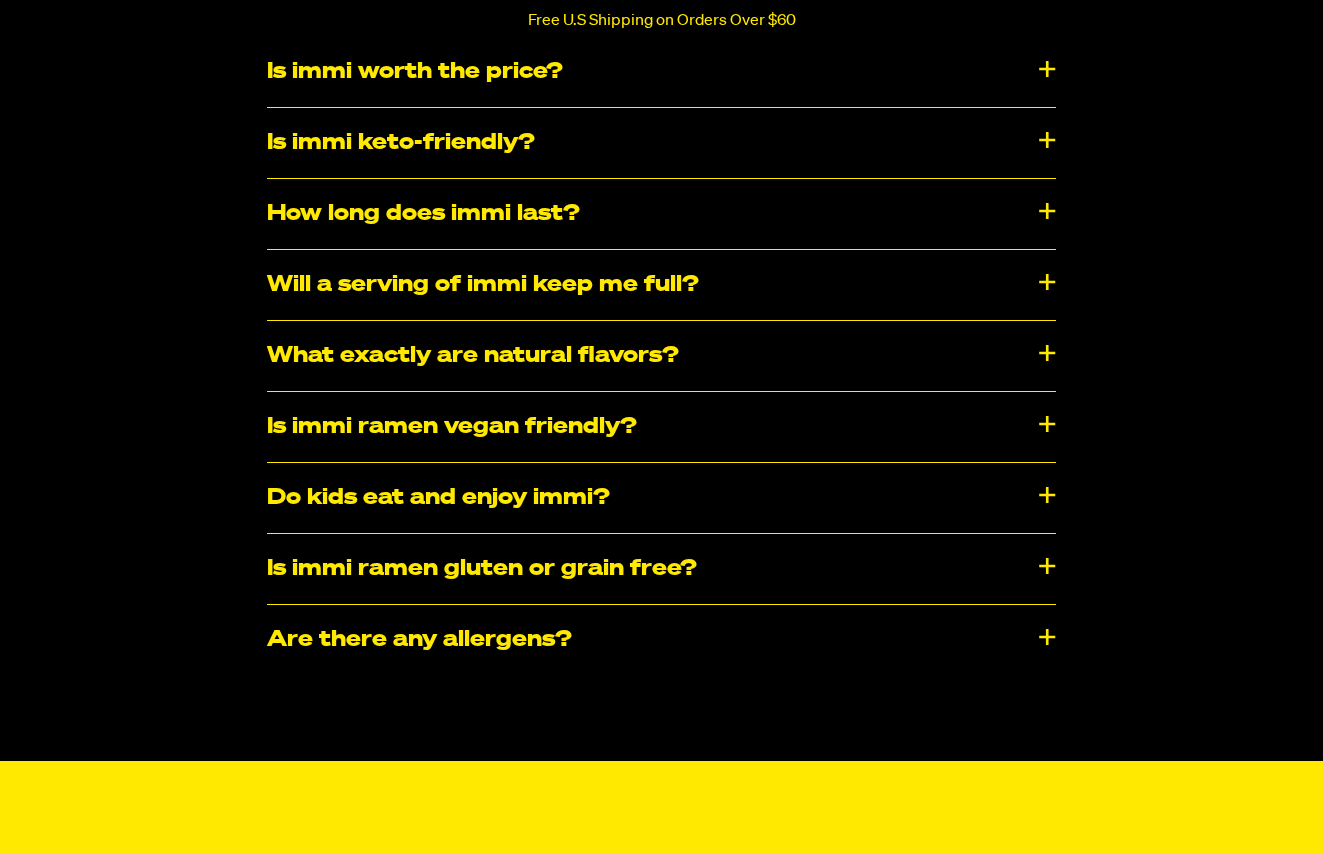 scroll, scrollTop: 7951, scrollLeft: 0, axis: vertical 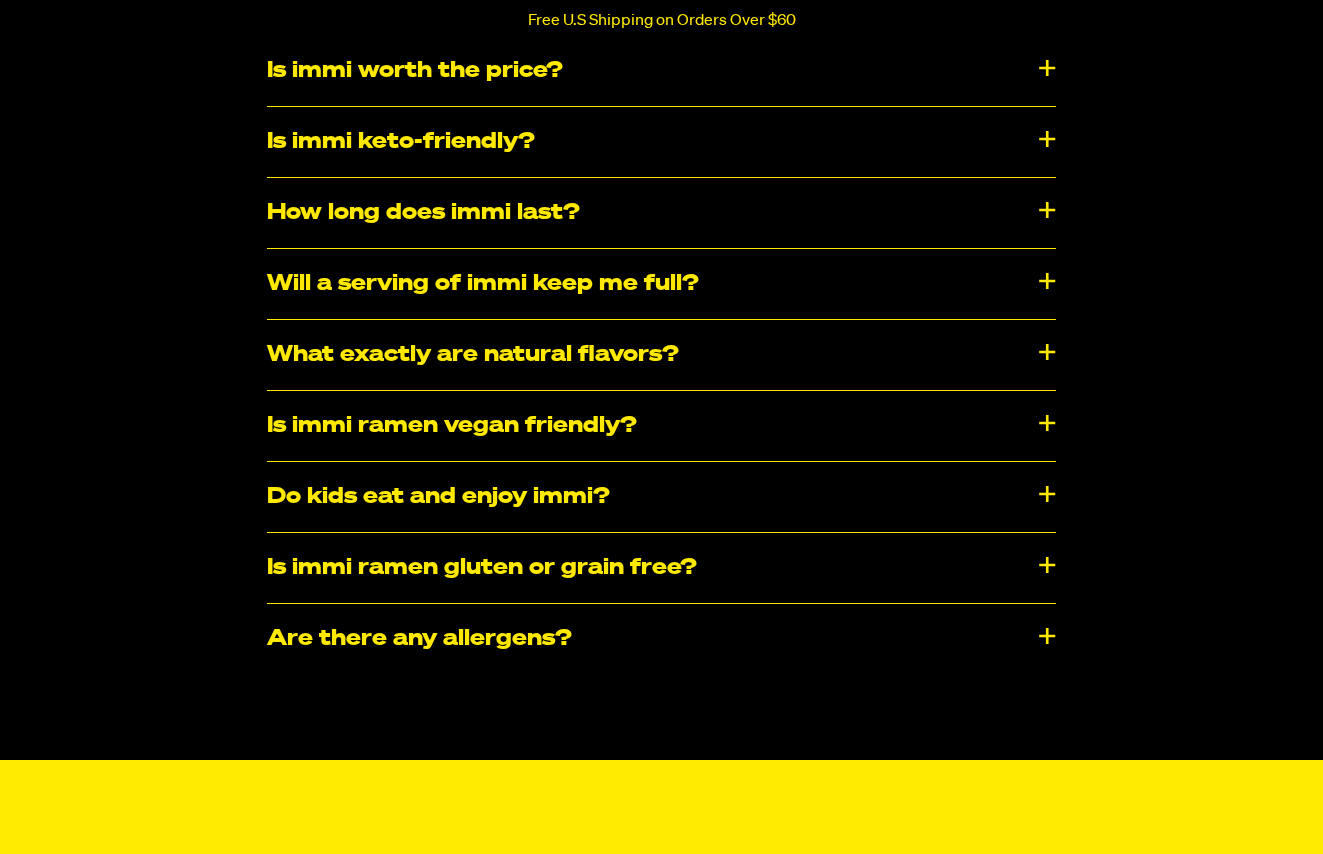 click on "Frequently Asked Questions
How is it possible to have ramen without carbs?
We’ve spent two years in the kitchen with chefs and nutritionists to
re-imagine instant ramen without the carbs. We went through over two
hundred attempts to find our delicious recipe that’s packed with enough
protein and fiber to keep you nourished and satisfied.
What are net carbs?
Net carbs = total carbs - fiber. Each serving of immi ramen has 3-5g of net carbs and each serving of immi cup noodles has 8g of net carbs. Not all carbs are the same. Specifically, the fiber in immi ramen is great for your digestive health and doesn’t raise your blood sugar.
Is immi worth the price?
fam@immieats.com
Is immi keto-friendly?
." at bounding box center (661, 165) 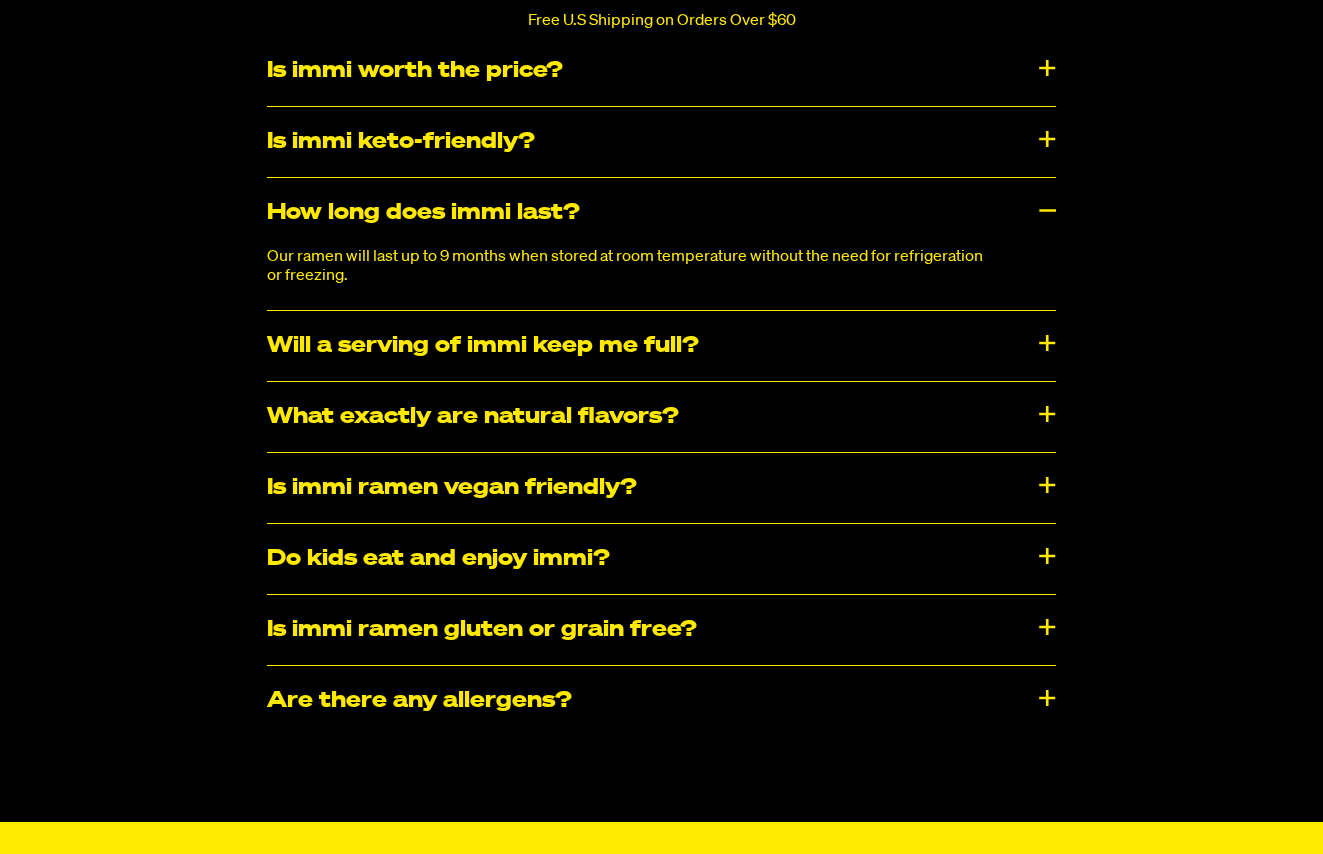 click on "How long does immi last?" at bounding box center [661, 213] 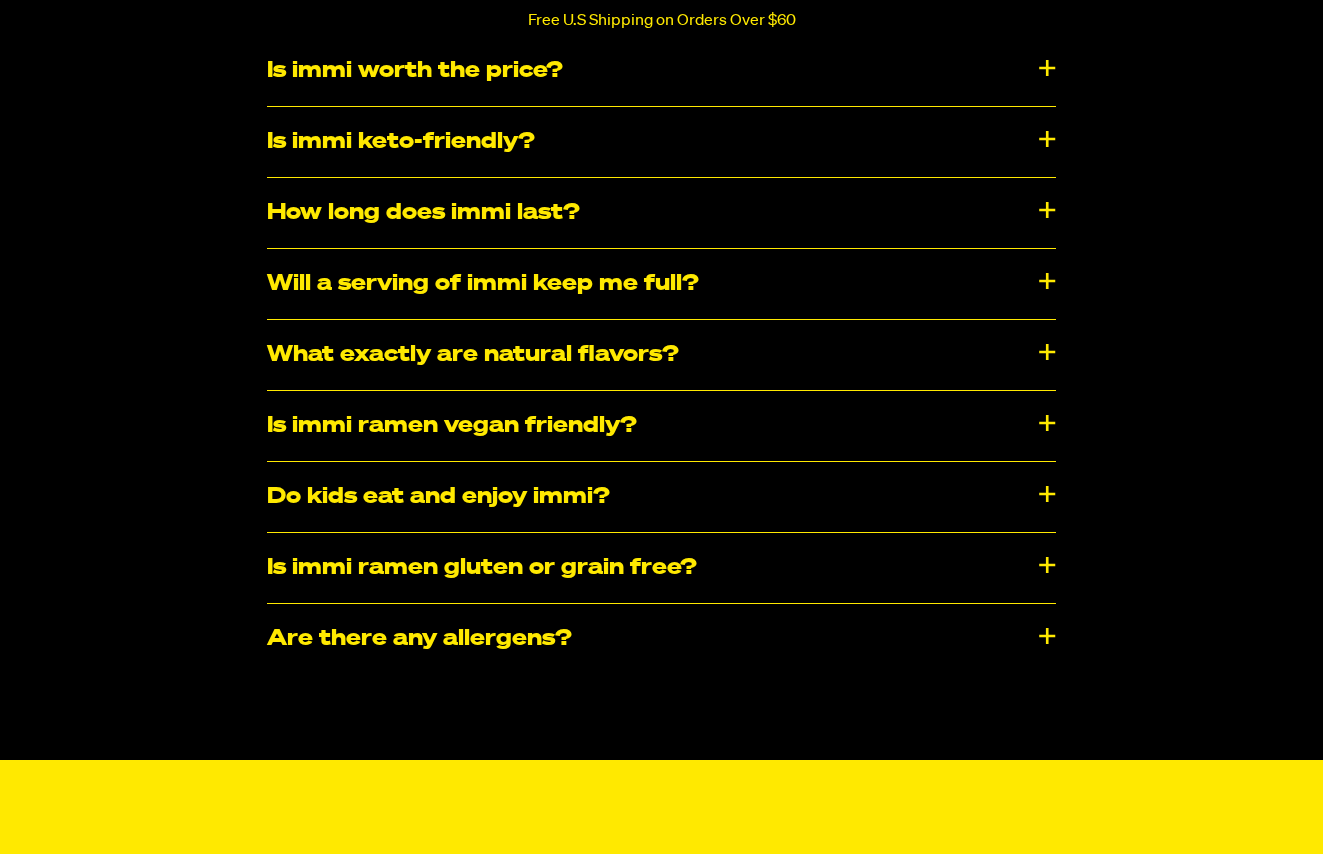 click on "Is immi keto-friendly?" at bounding box center [661, 142] 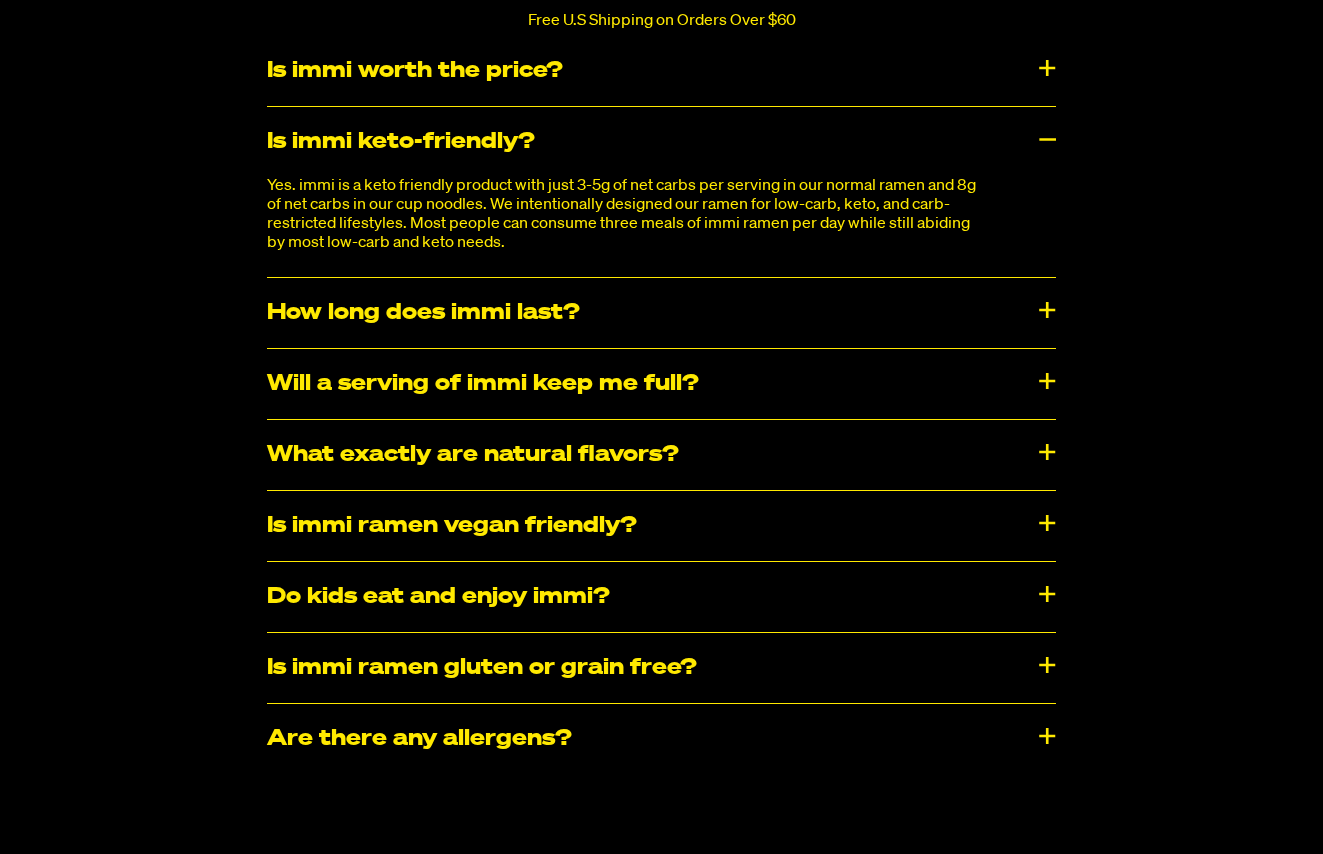 click on "Is immi keto-friendly?" at bounding box center [661, 142] 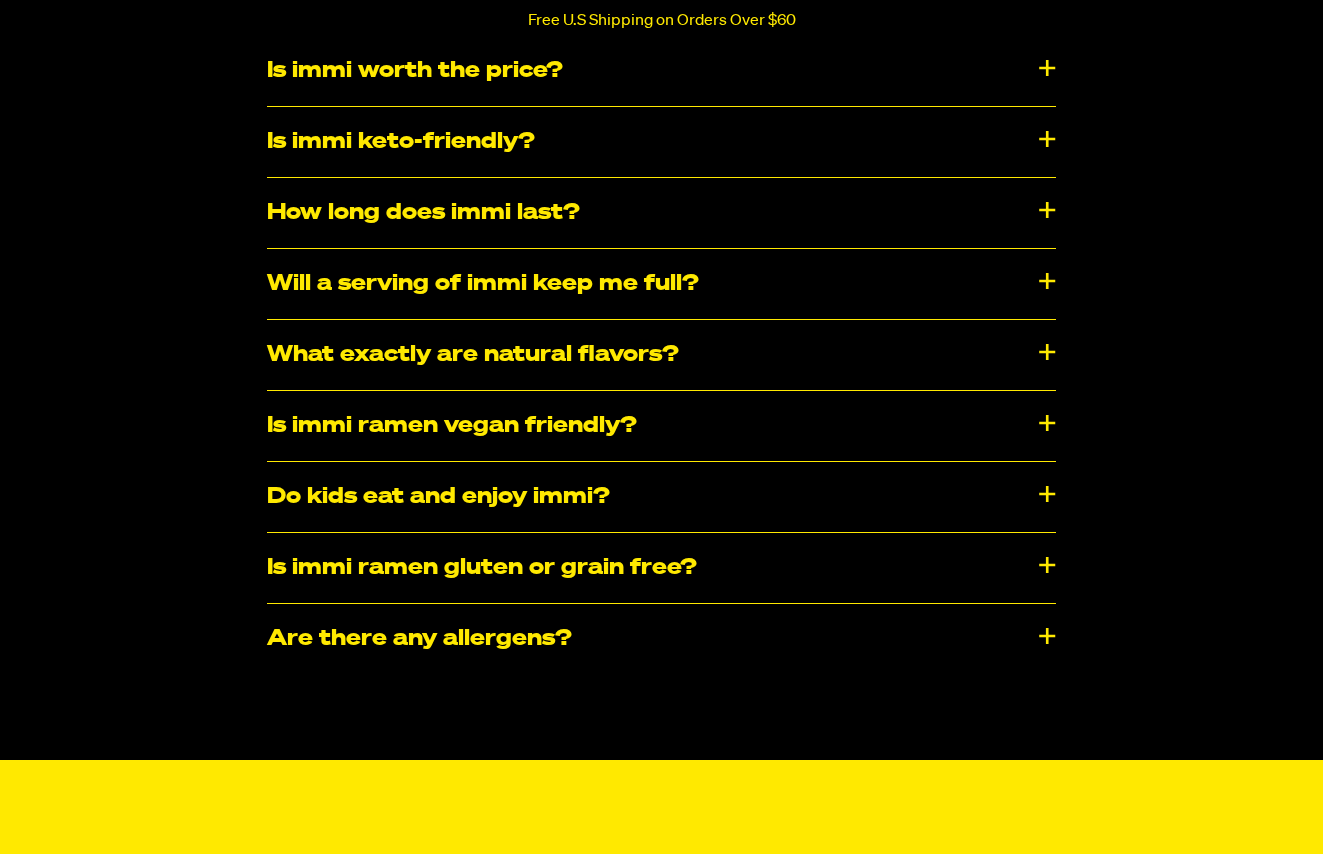 click on "Is immi worth the price?" at bounding box center [661, 71] 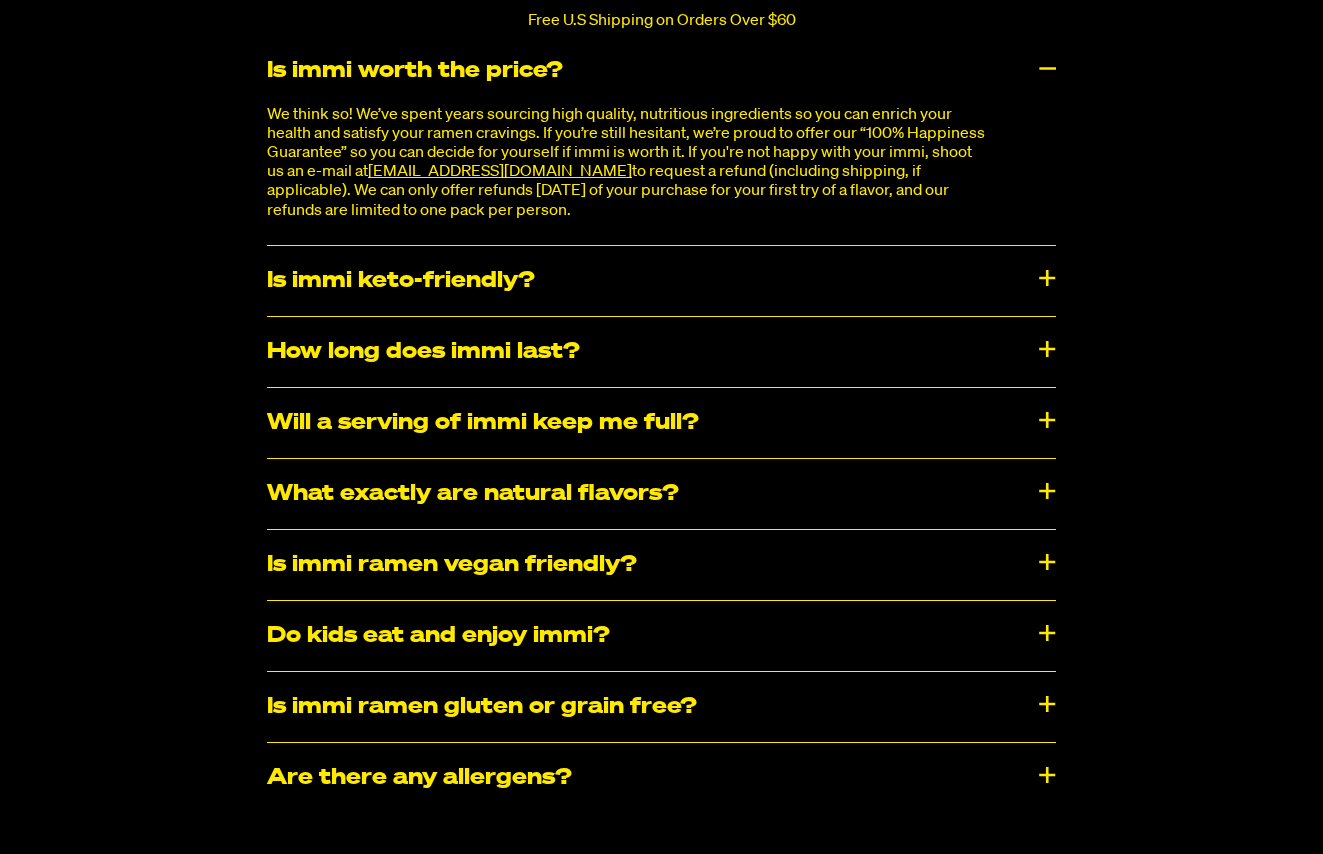 click on "Is immi worth the price?" at bounding box center [661, 71] 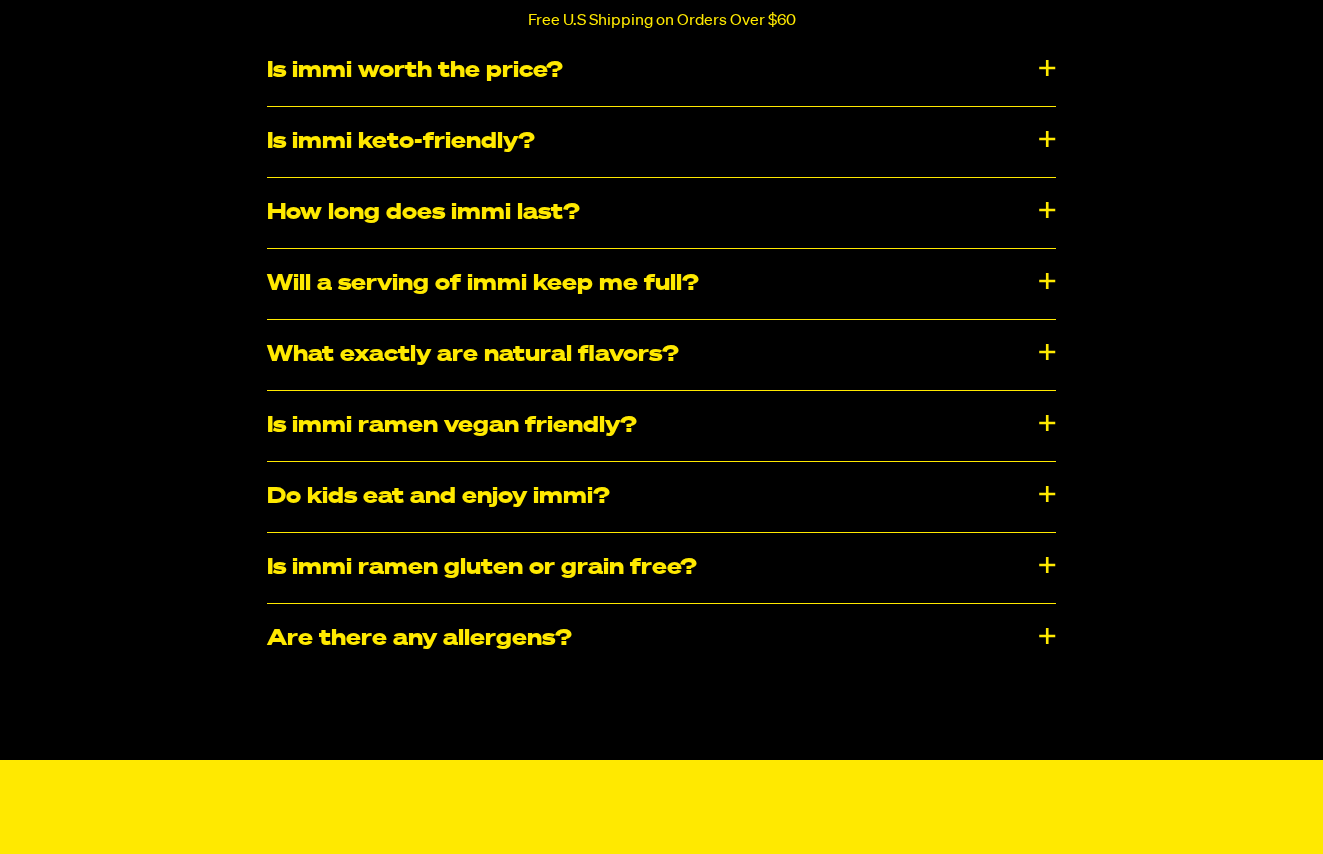 click on "What exactly are natural flavors?" at bounding box center [661, 355] 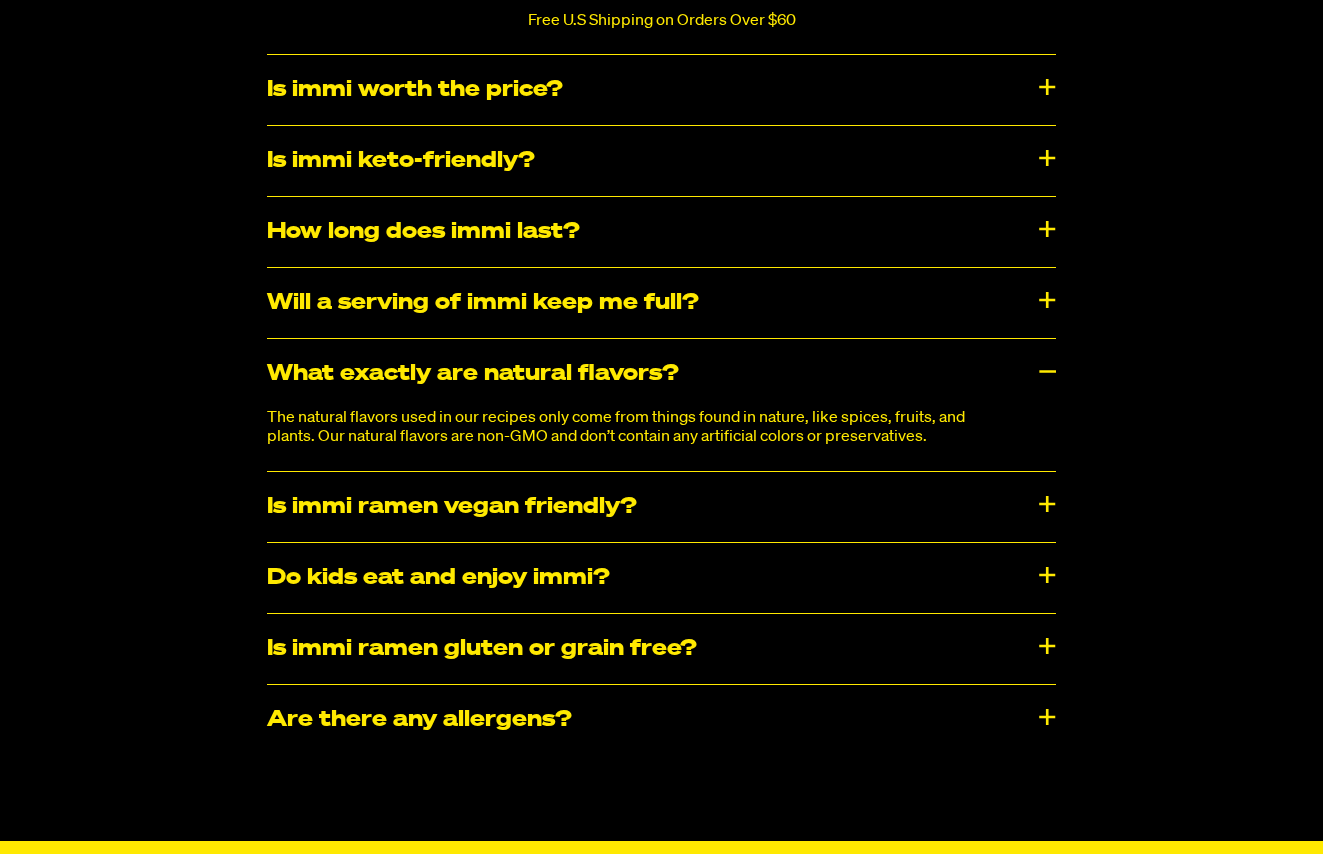 scroll, scrollTop: 7930, scrollLeft: 0, axis: vertical 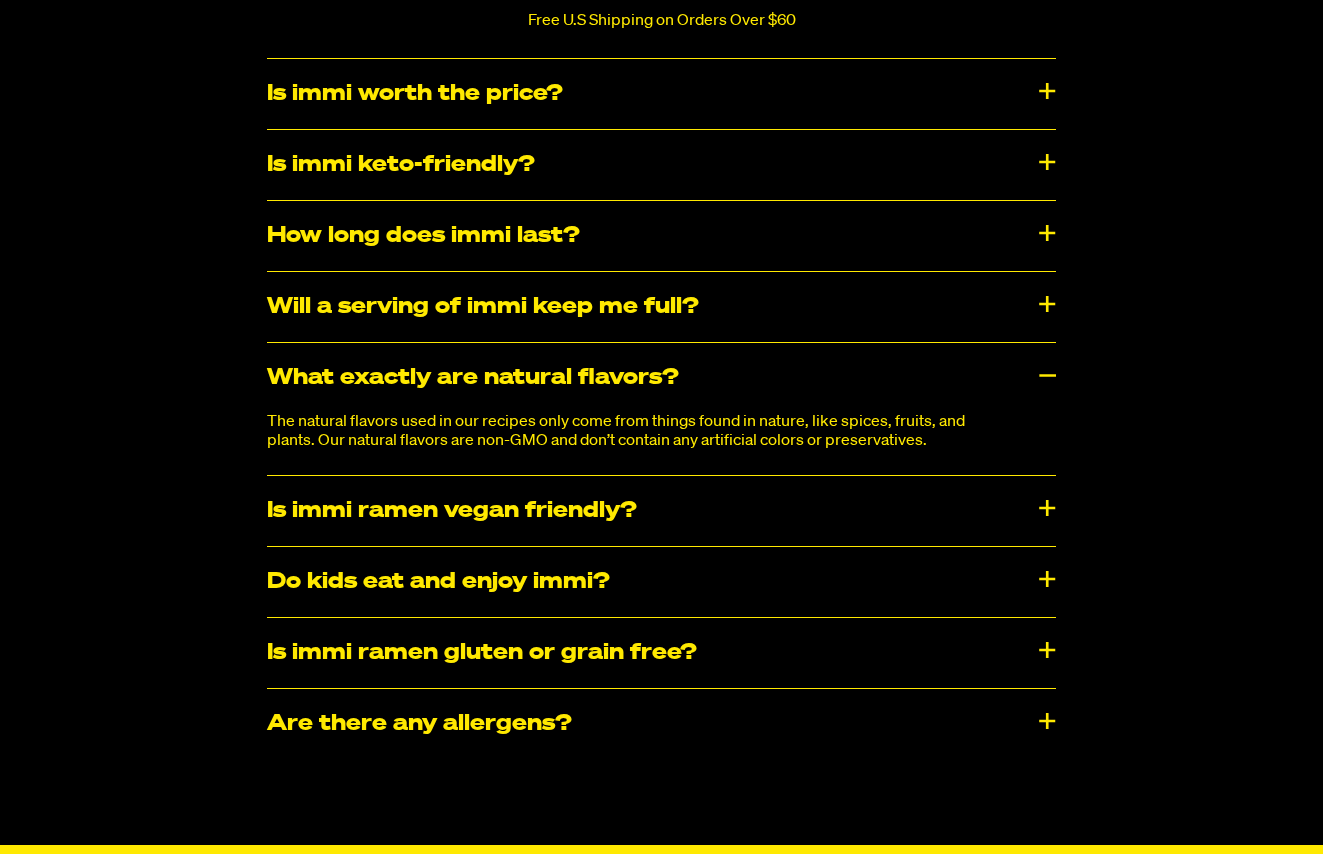 click on "What exactly are natural flavors?" at bounding box center [661, 378] 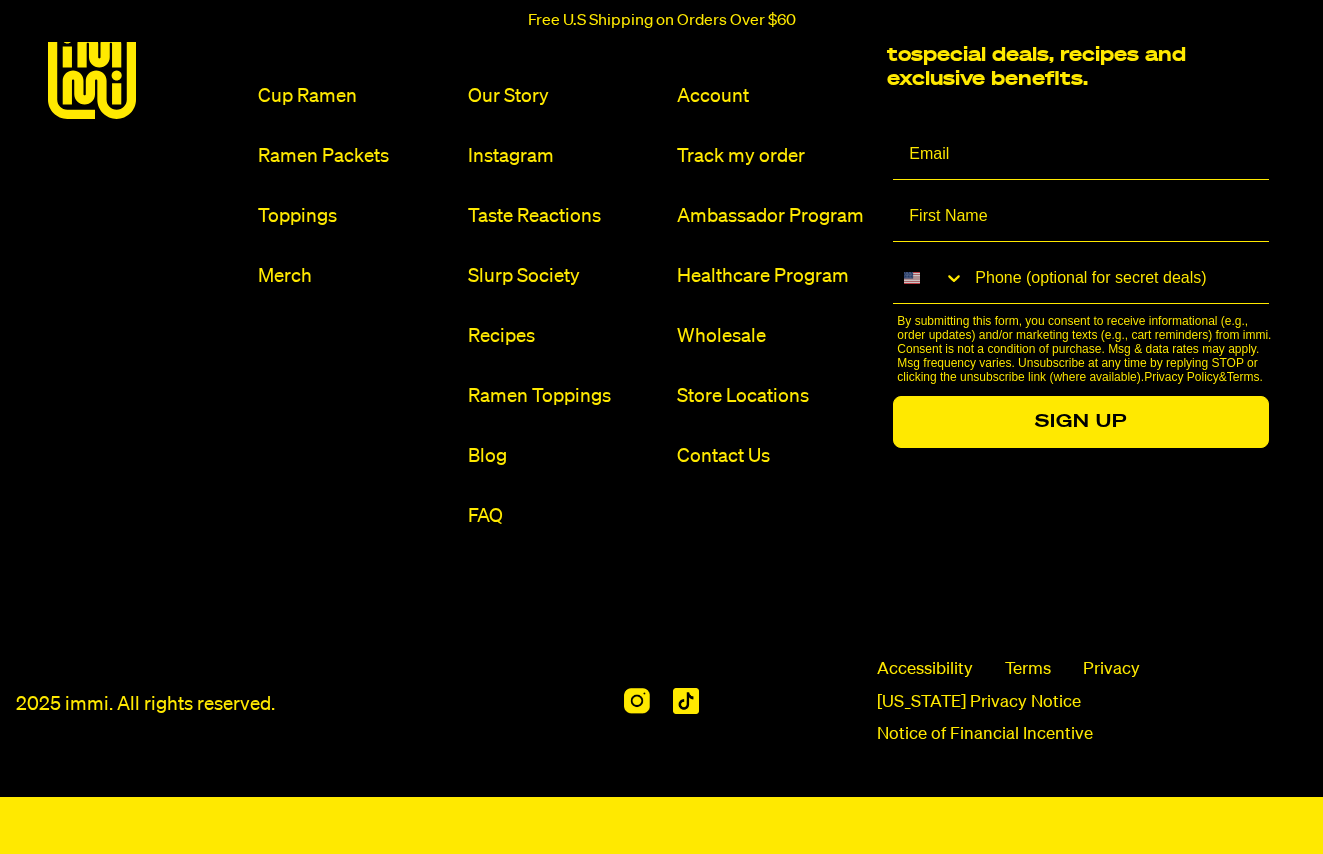 scroll, scrollTop: 9856, scrollLeft: 0, axis: vertical 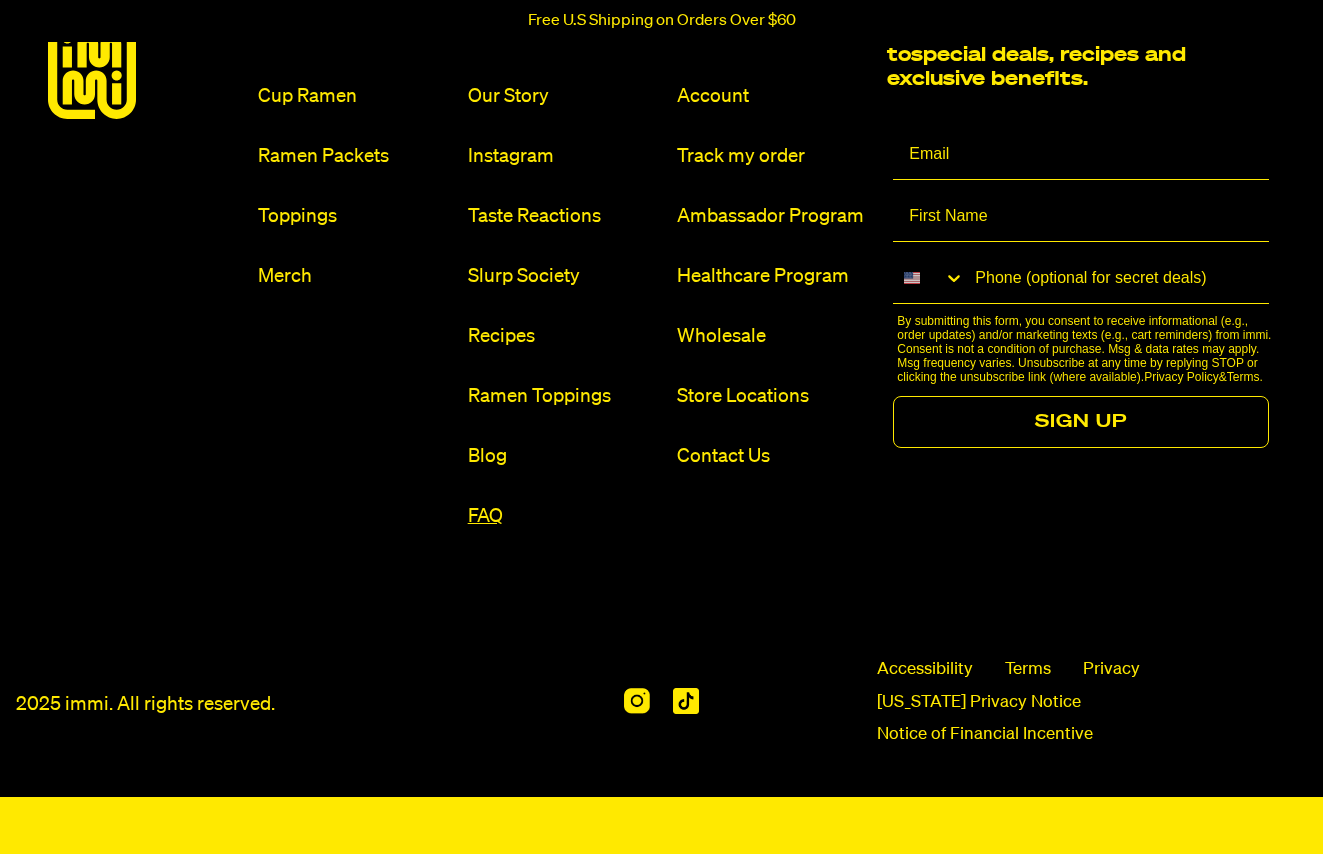 click on "FAQ" at bounding box center [565, 516] 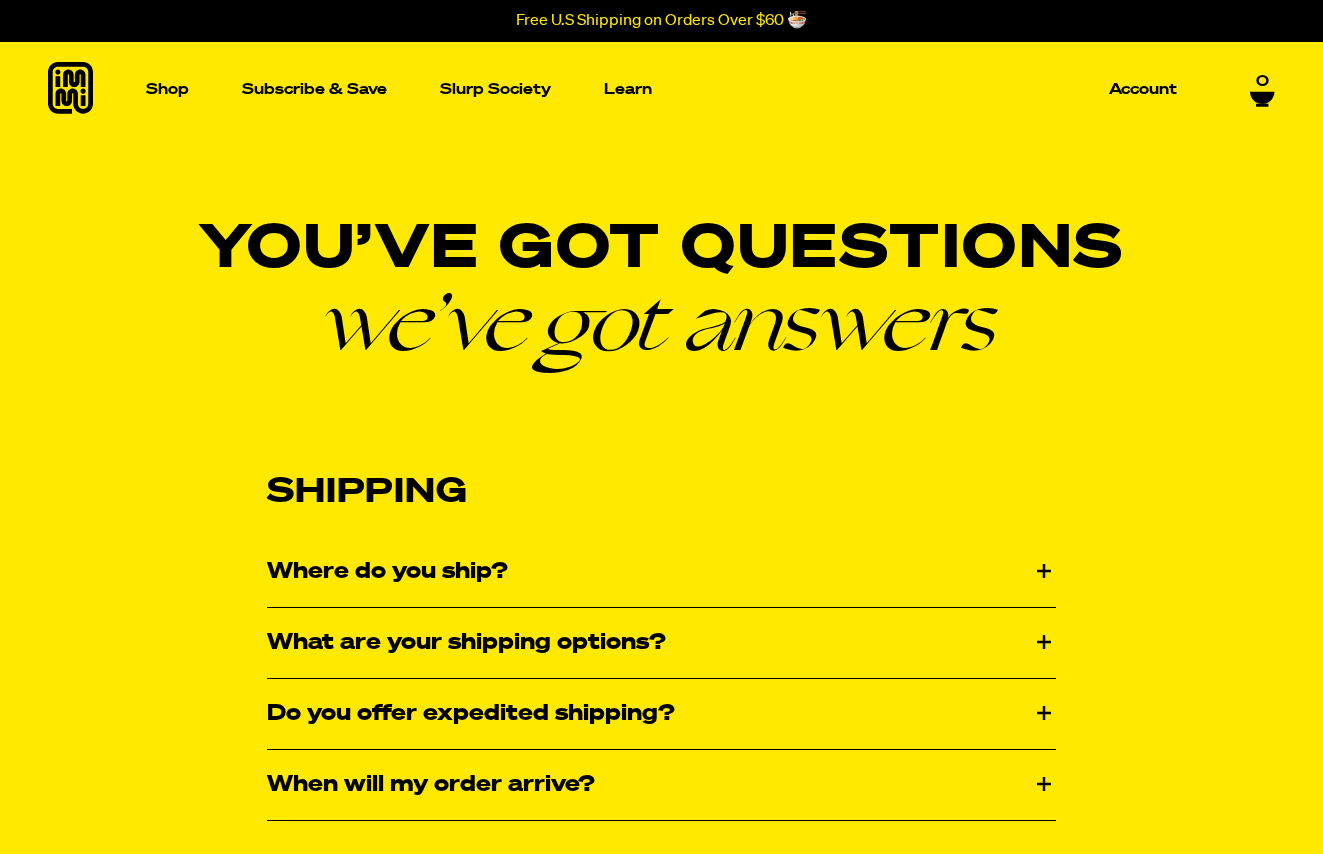 scroll, scrollTop: 0, scrollLeft: 0, axis: both 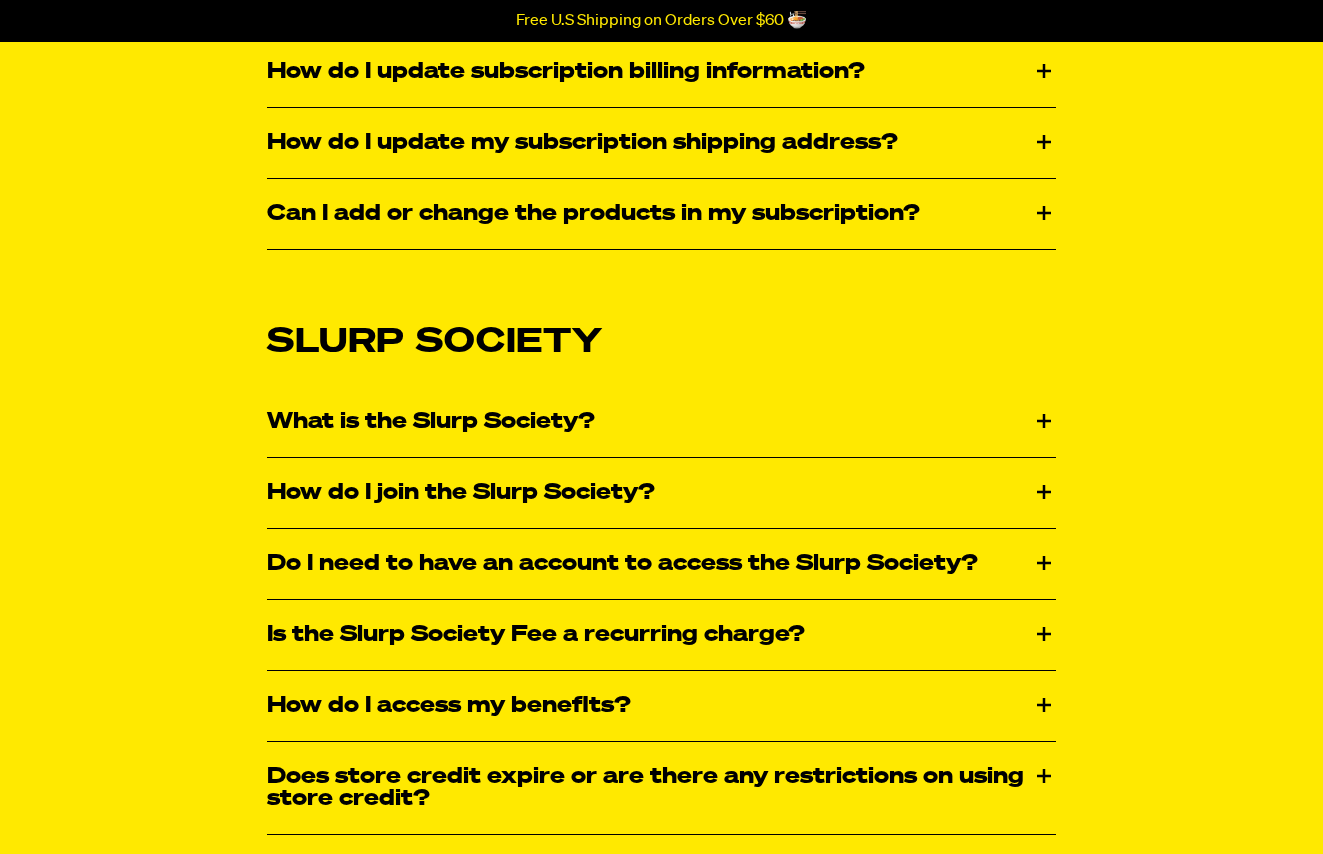 click on "What is the Slurp Society?" at bounding box center [661, 422] 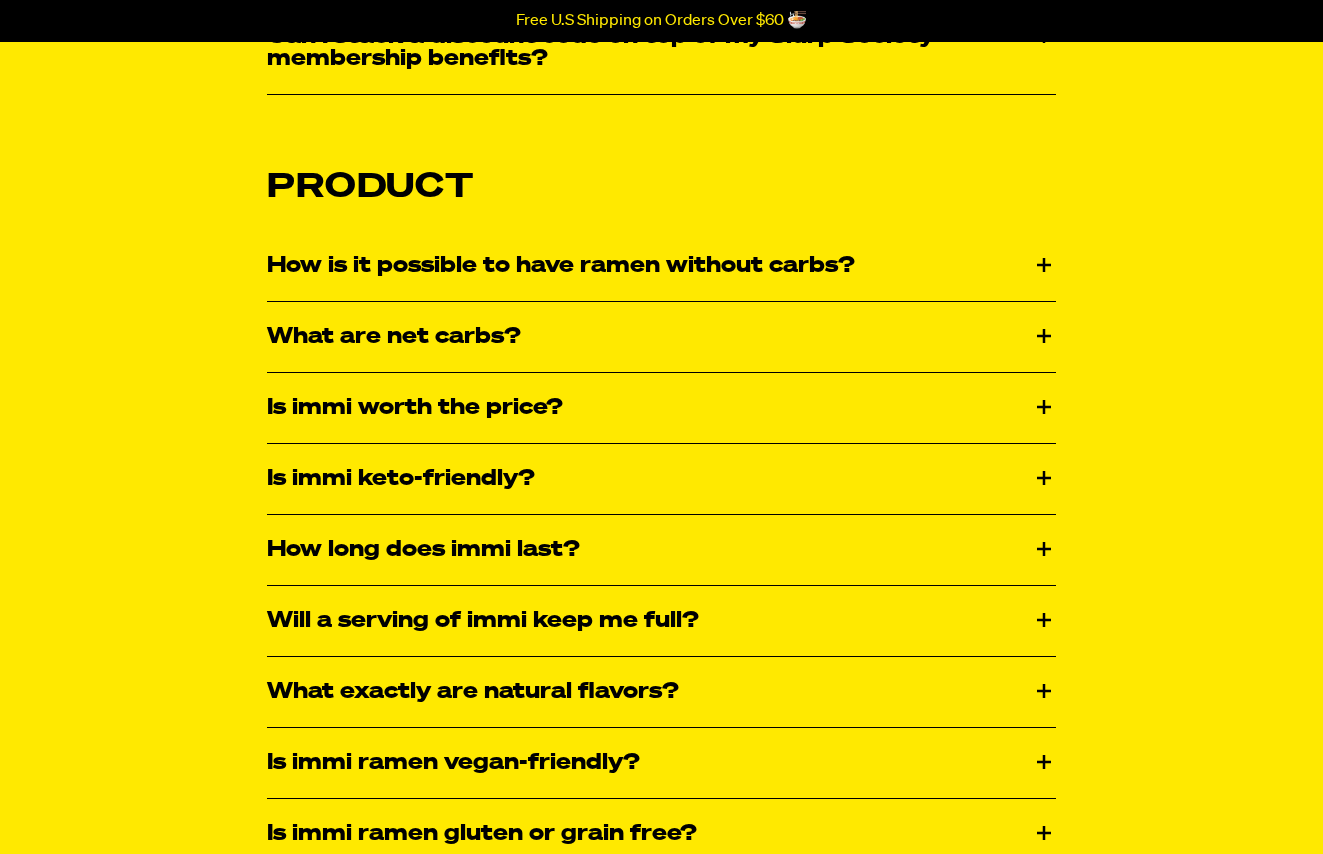 scroll, scrollTop: 3019, scrollLeft: 0, axis: vertical 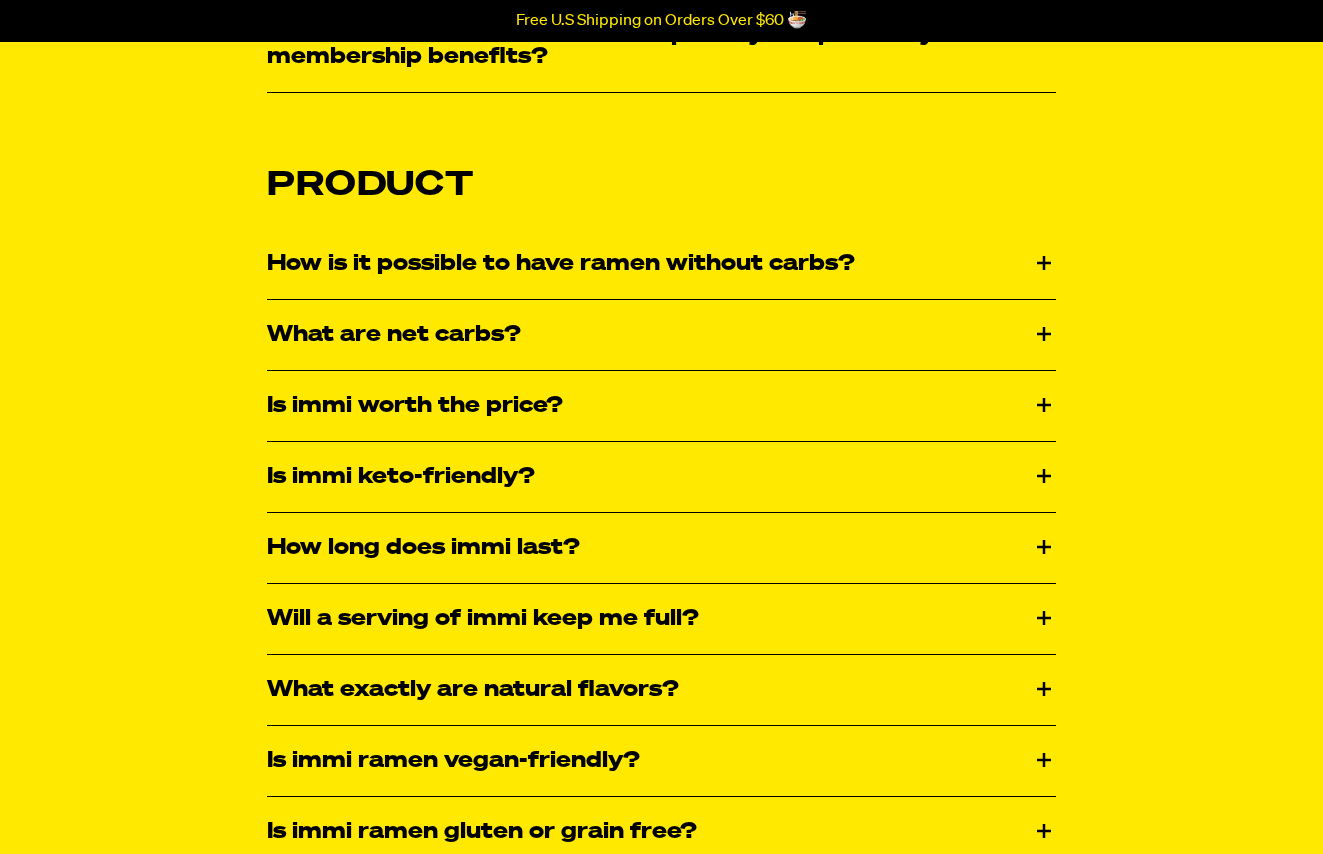 click on "How is it possible to have ramen without carbs?" at bounding box center (661, 264) 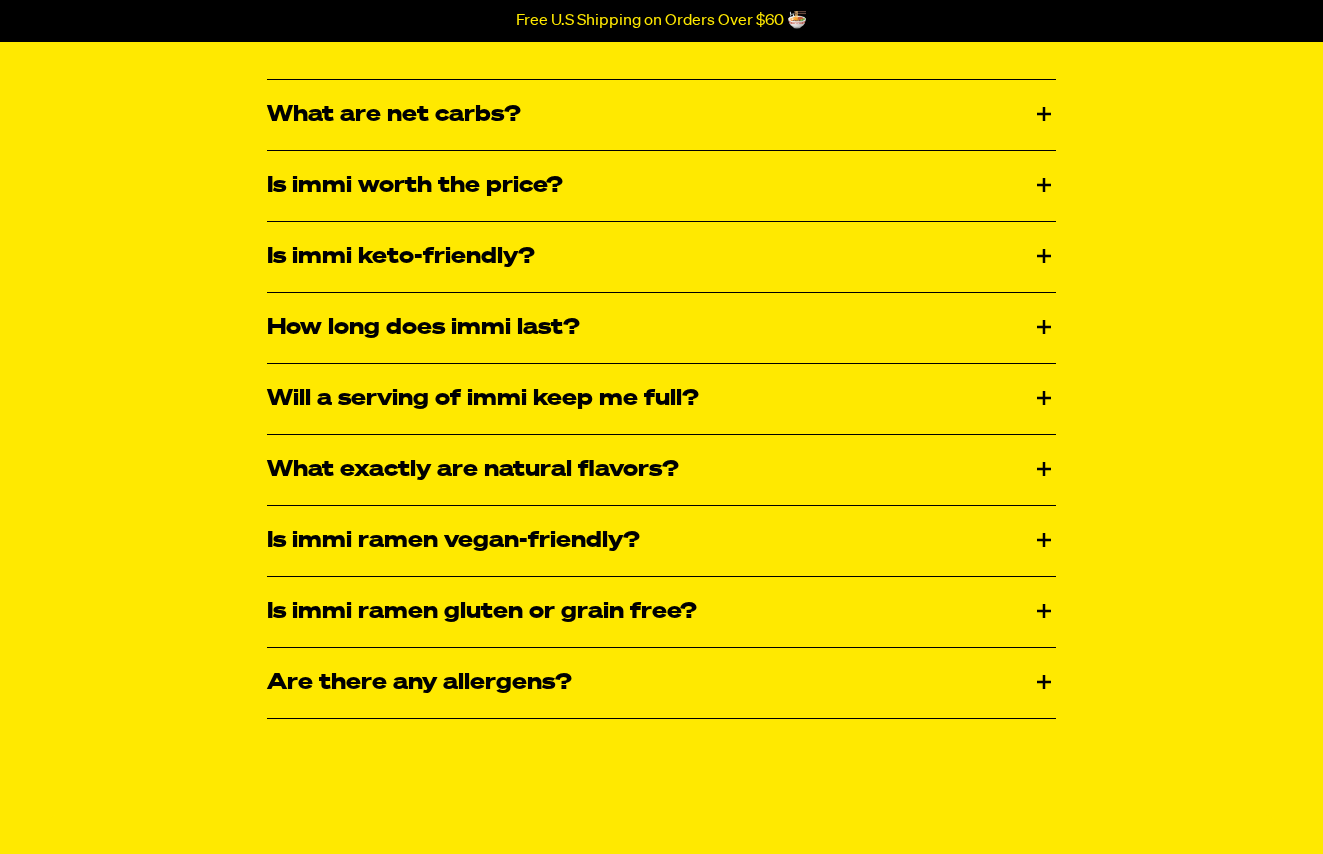 scroll, scrollTop: 3421, scrollLeft: 0, axis: vertical 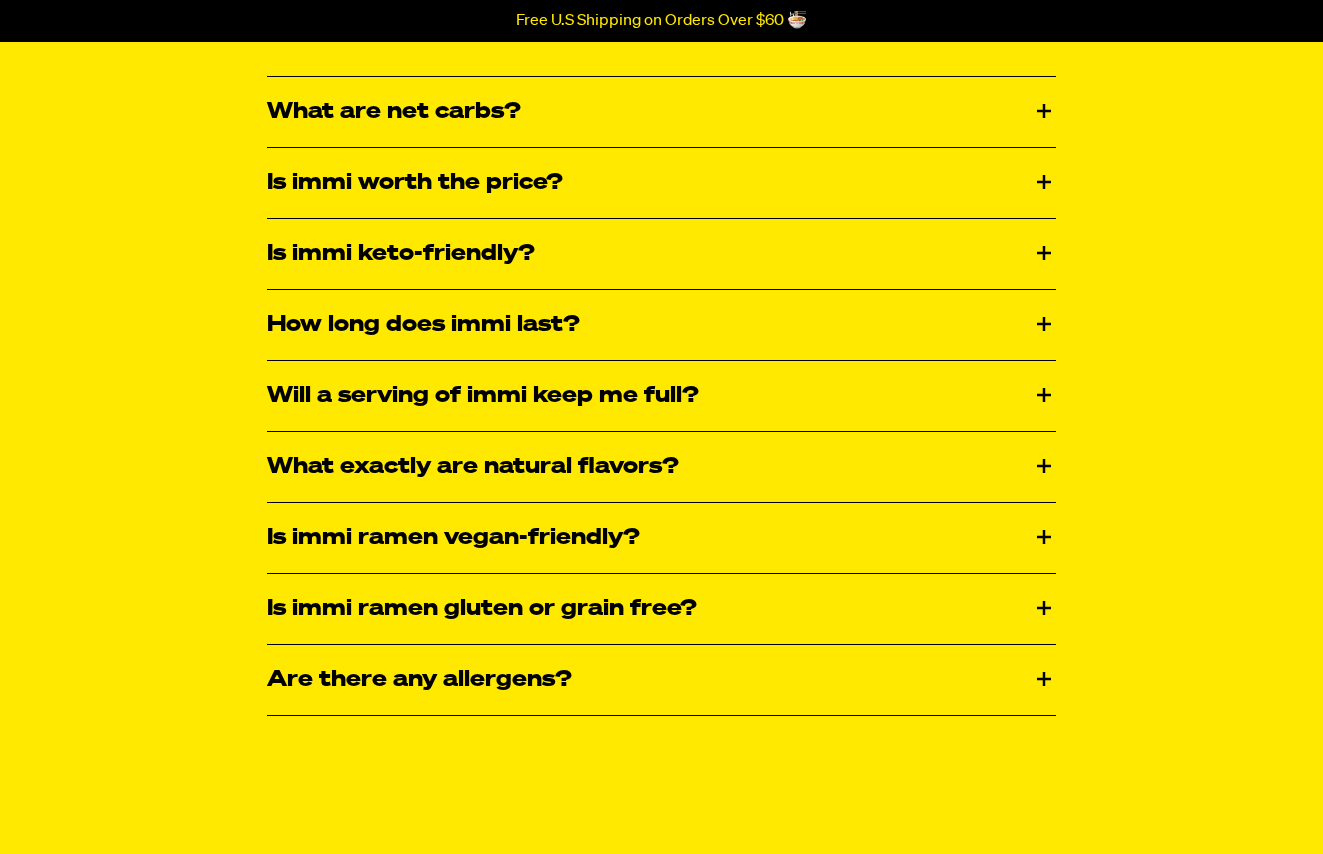 click on "Will a serving of immi keep me full?" at bounding box center [661, 396] 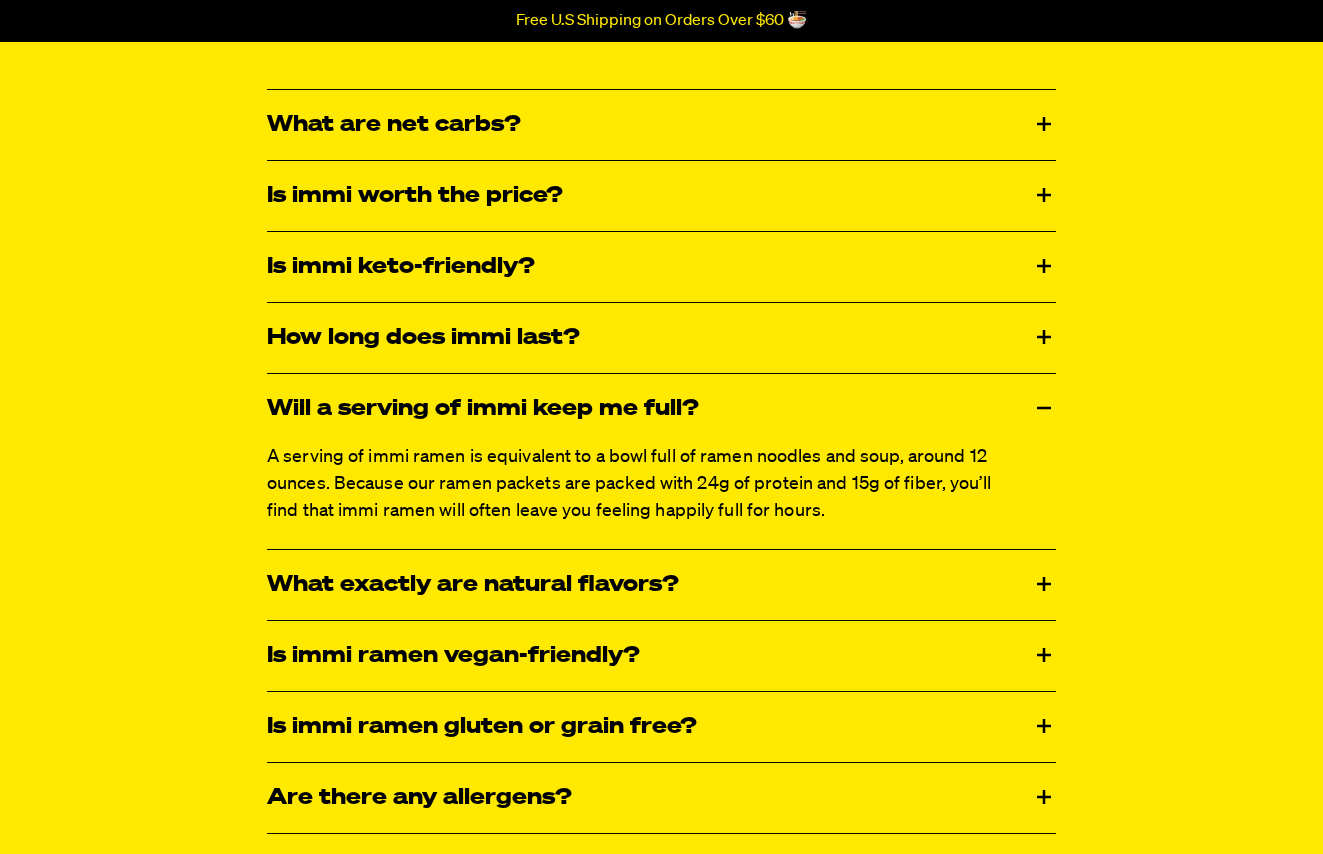scroll, scrollTop: 3404, scrollLeft: 0, axis: vertical 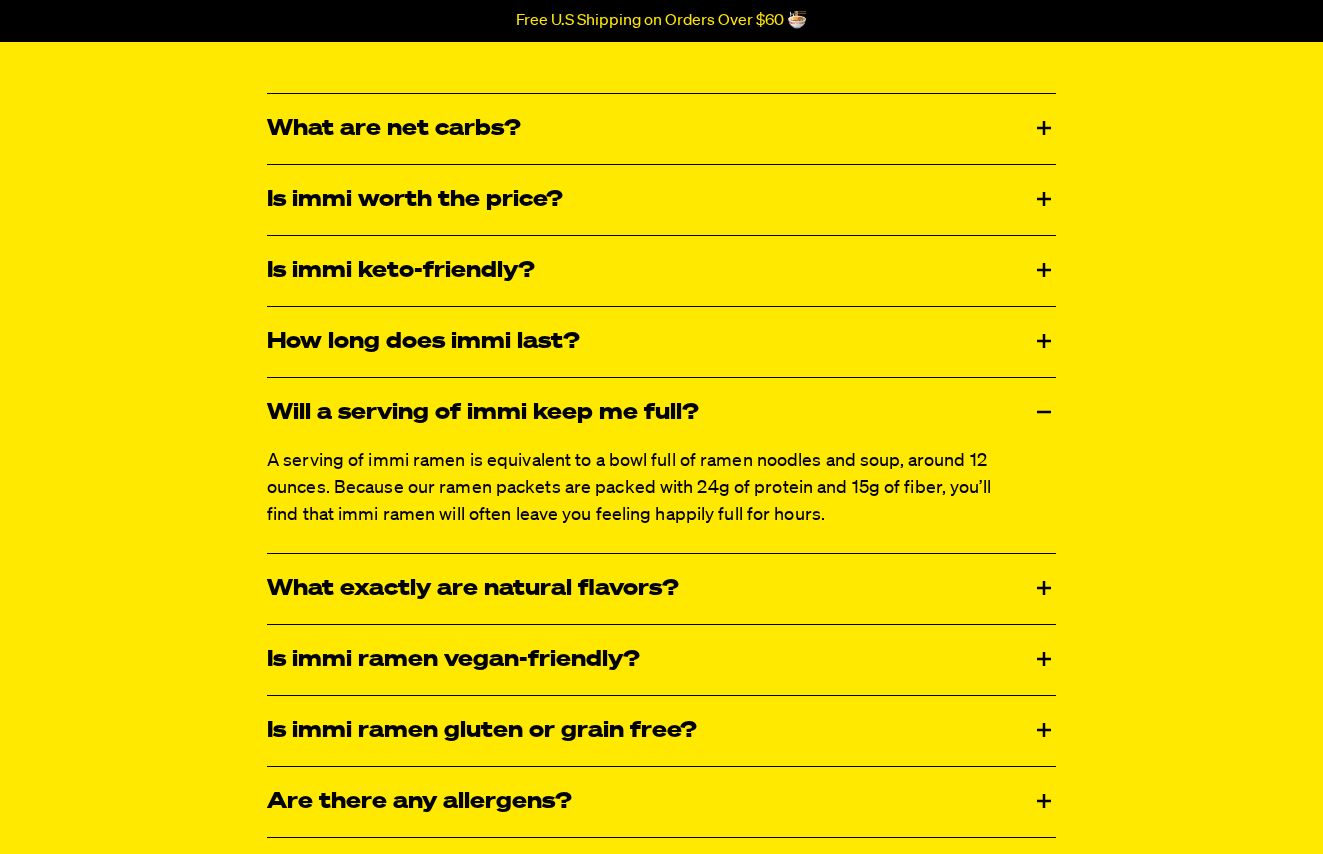 click on "Will a serving of immi keep me full?" at bounding box center [661, 413] 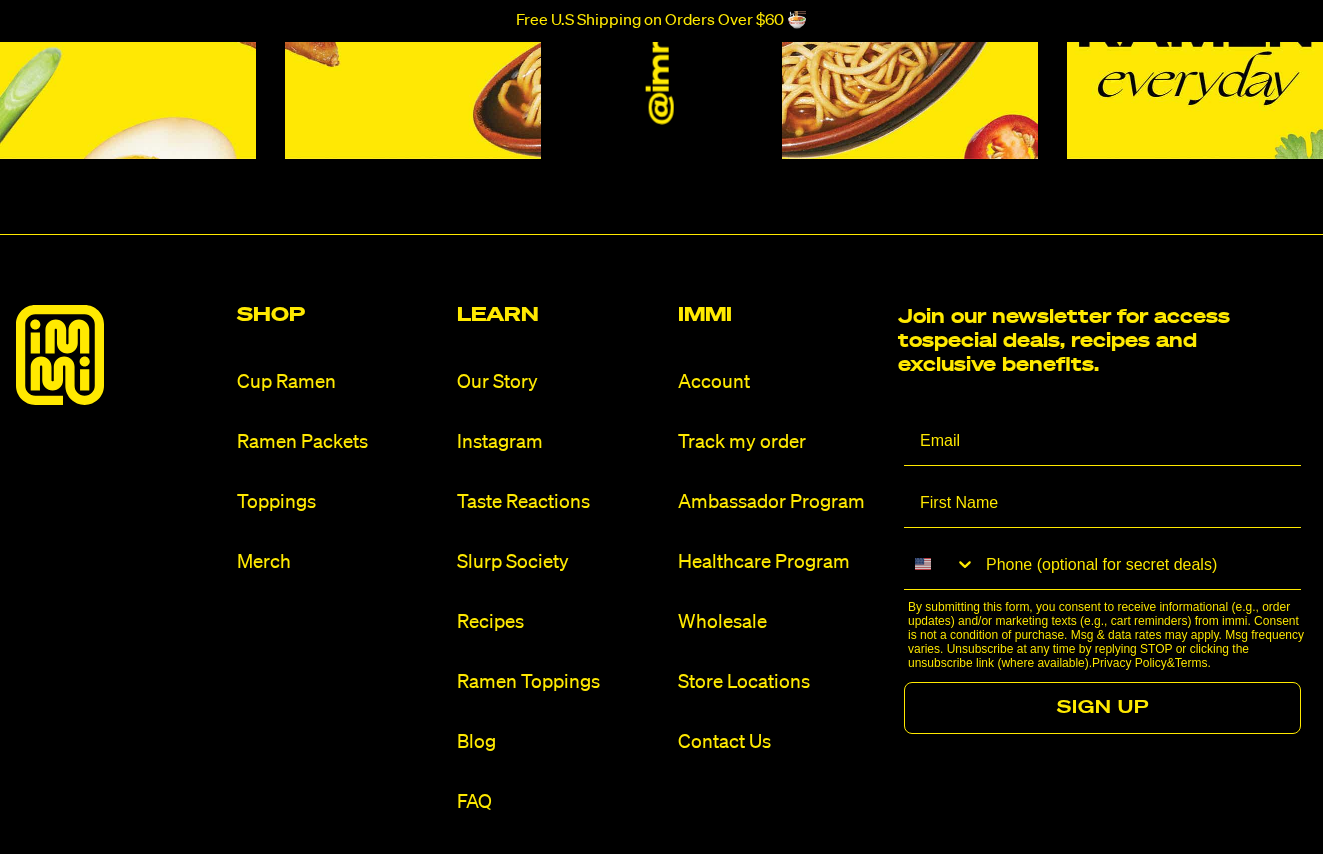 scroll, scrollTop: 4903, scrollLeft: 0, axis: vertical 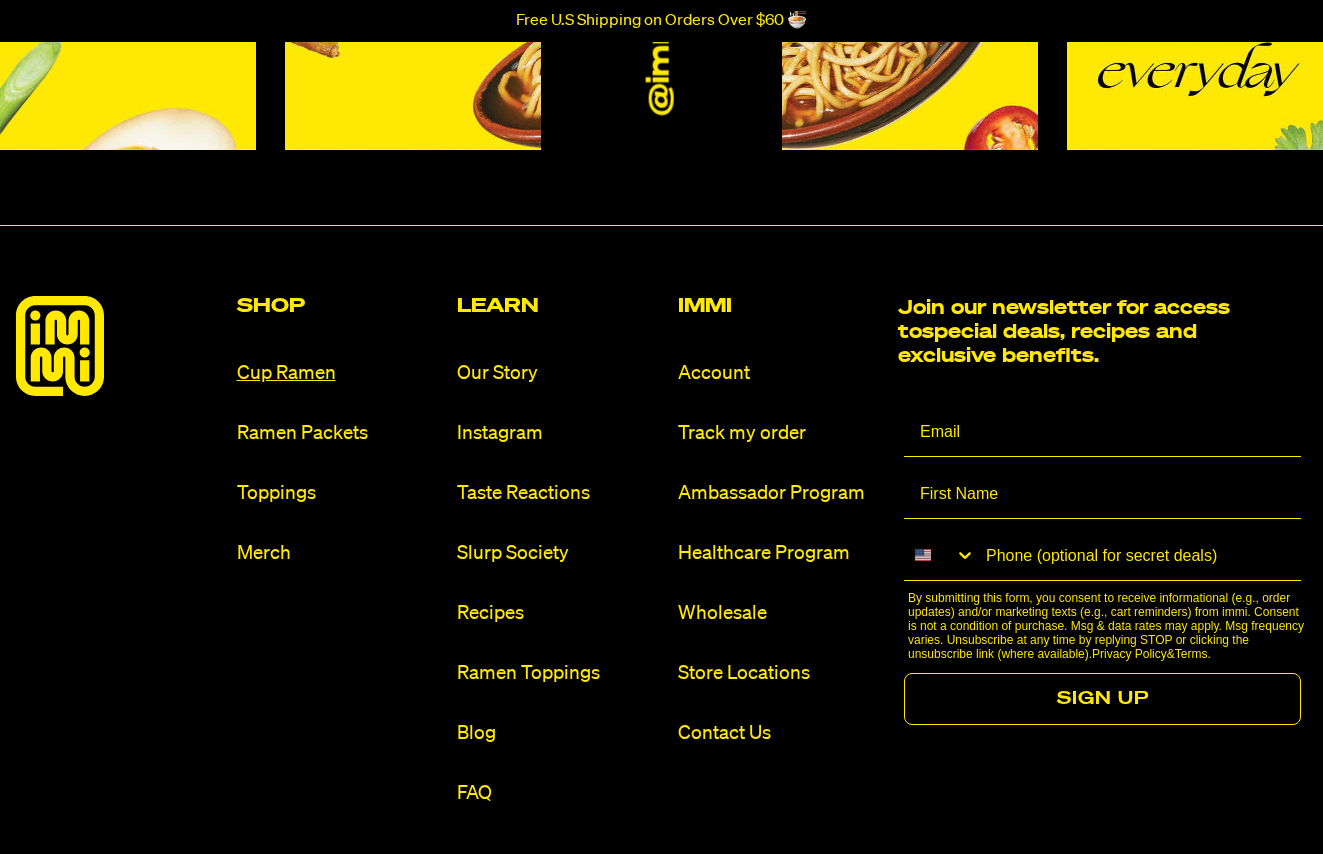 click on "Cup Ramen" at bounding box center (339, 373) 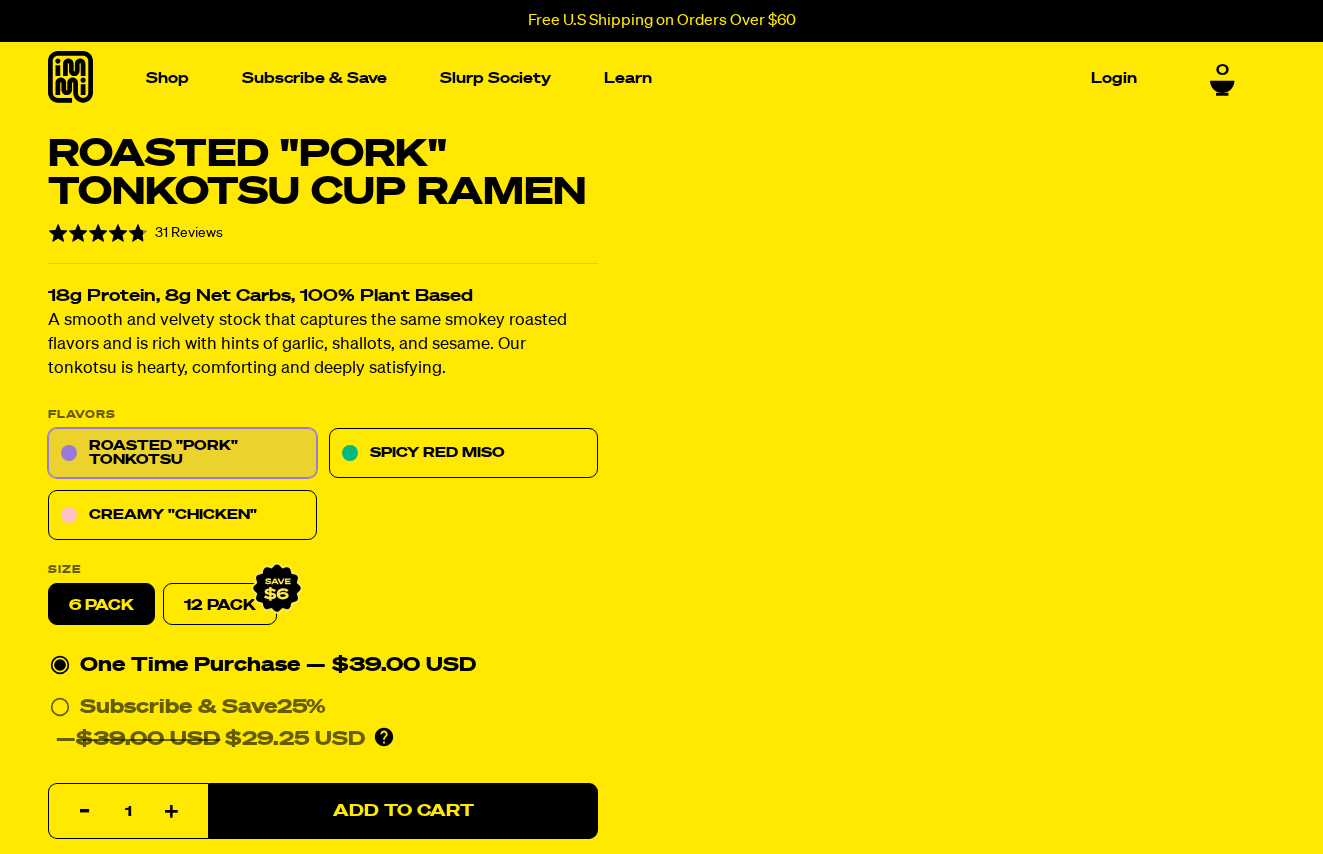 scroll, scrollTop: 0, scrollLeft: 0, axis: both 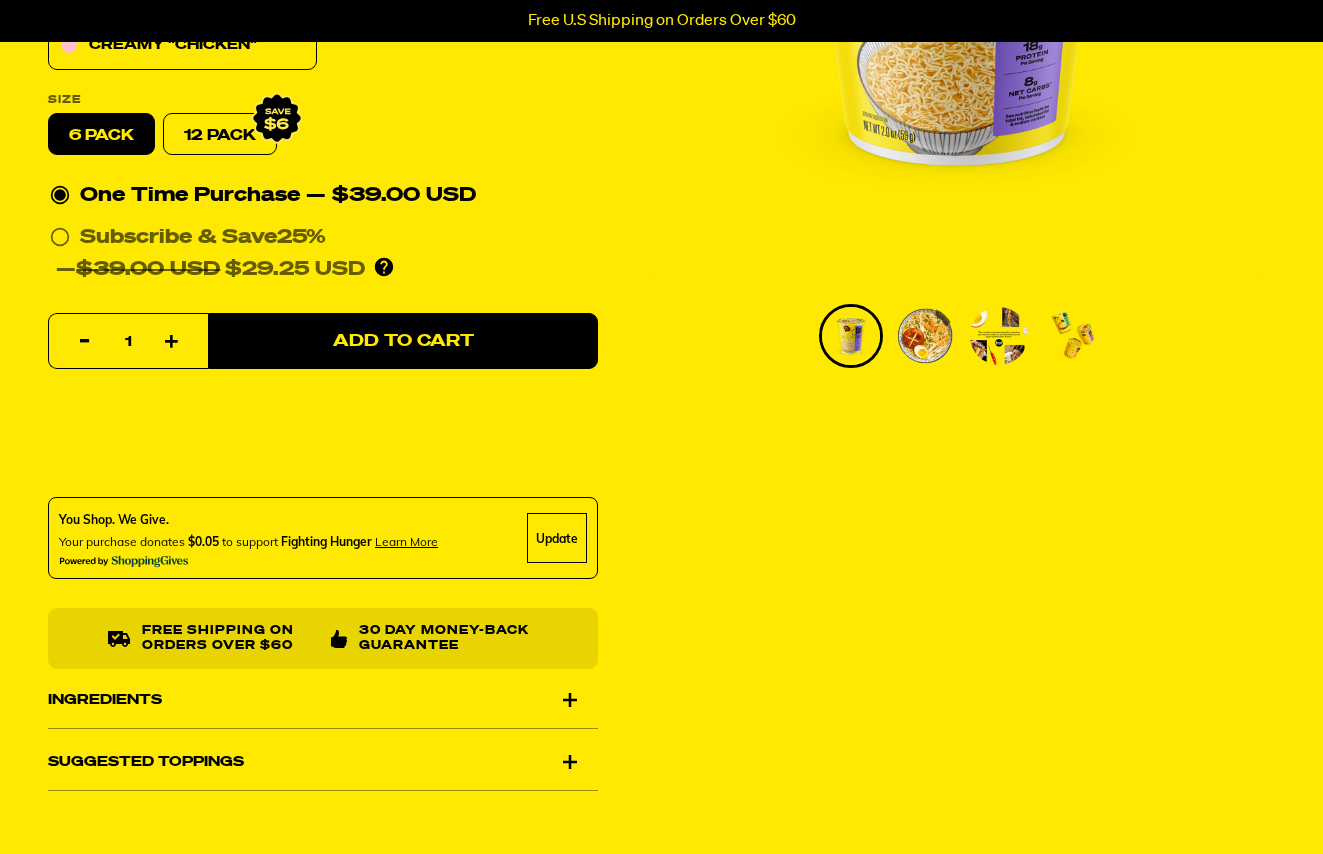 click at bounding box center (925, 336) 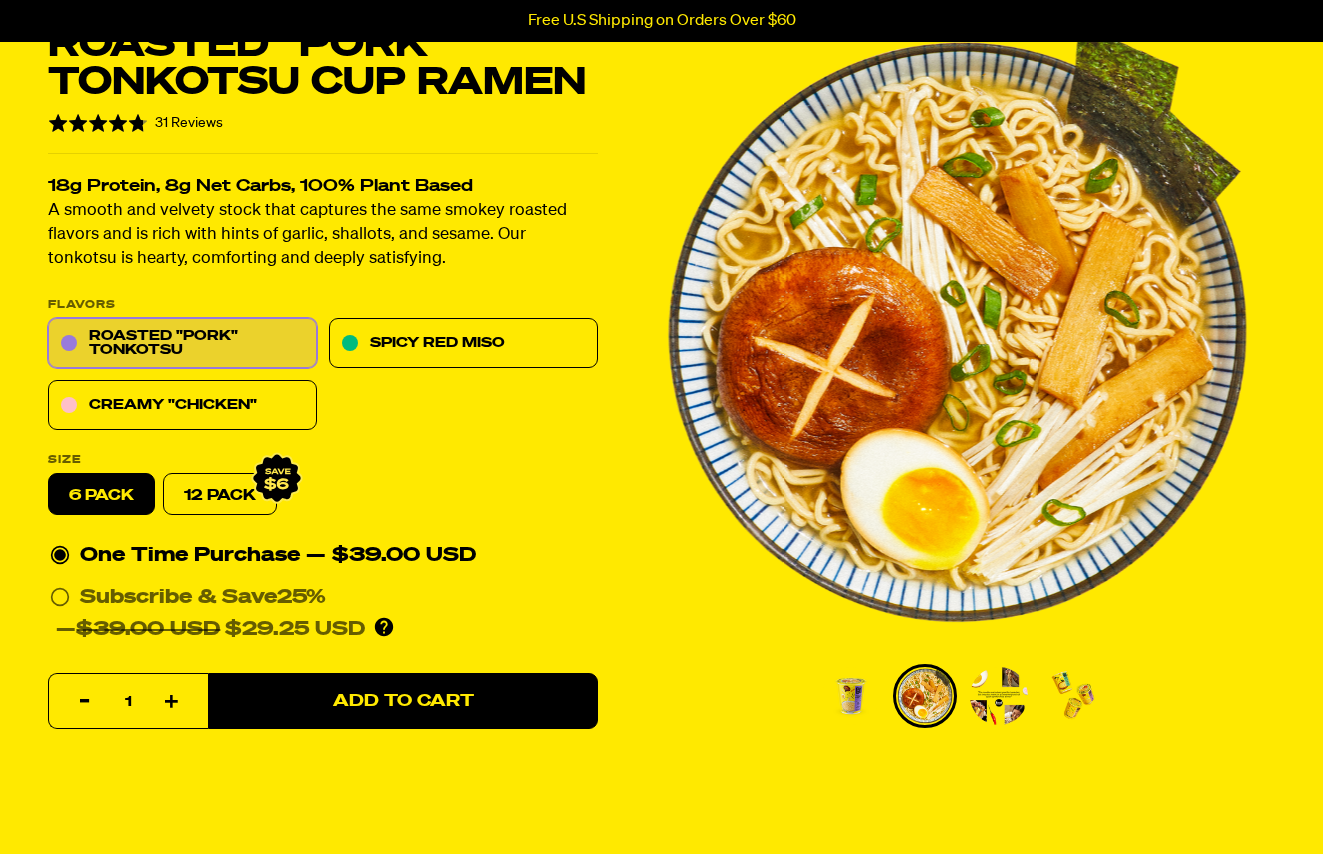 scroll, scrollTop: 110, scrollLeft: 0, axis: vertical 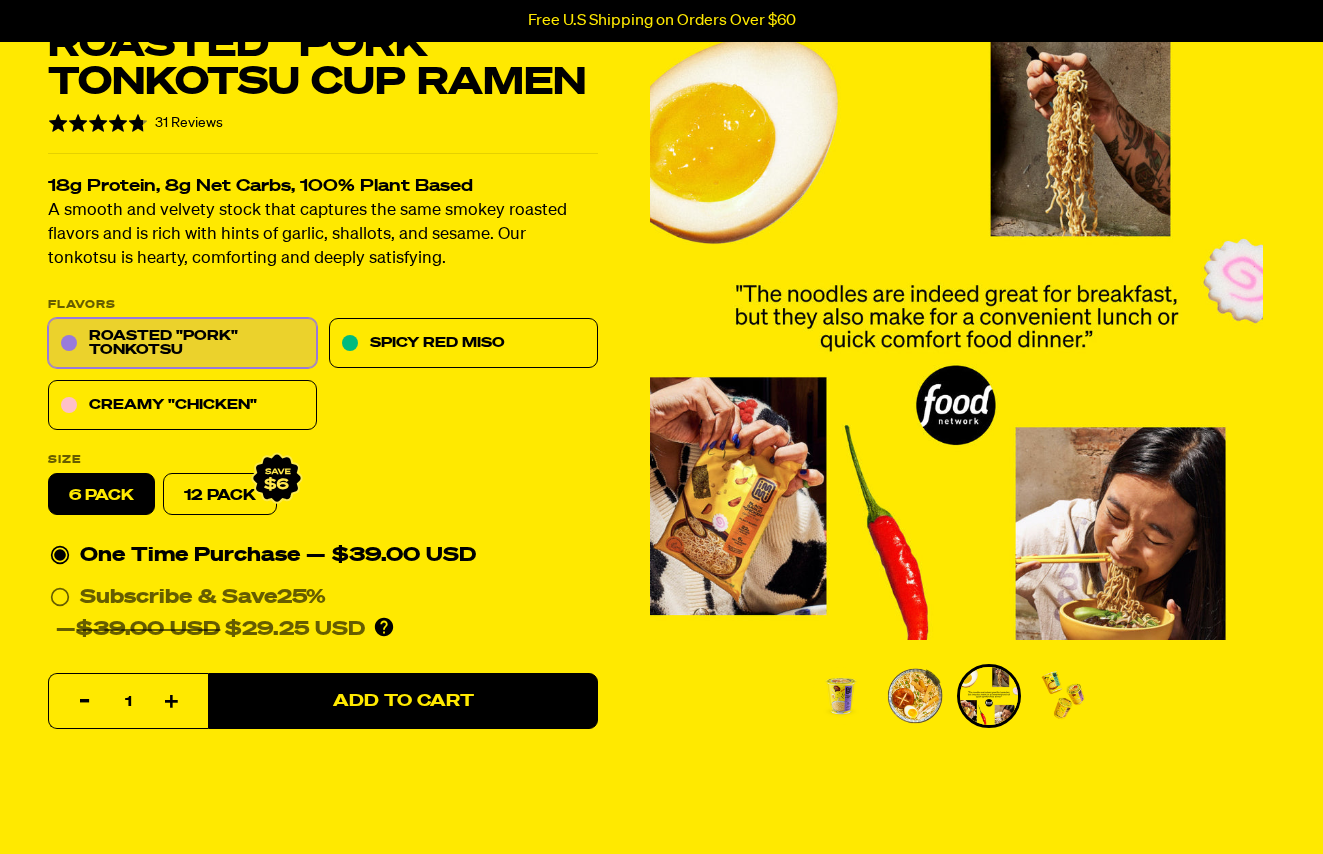 click at bounding box center [1063, 696] 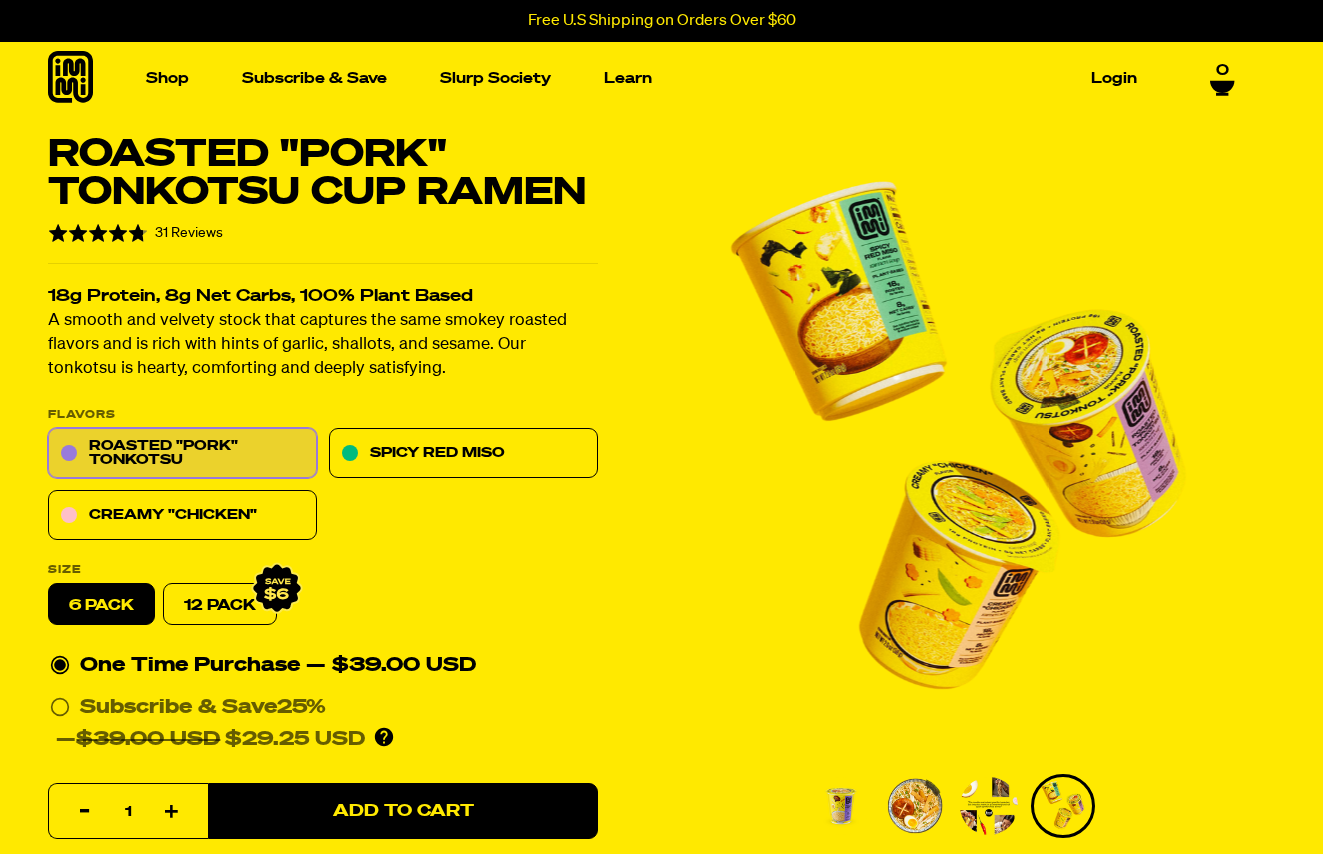 scroll, scrollTop: 0, scrollLeft: 1, axis: horizontal 